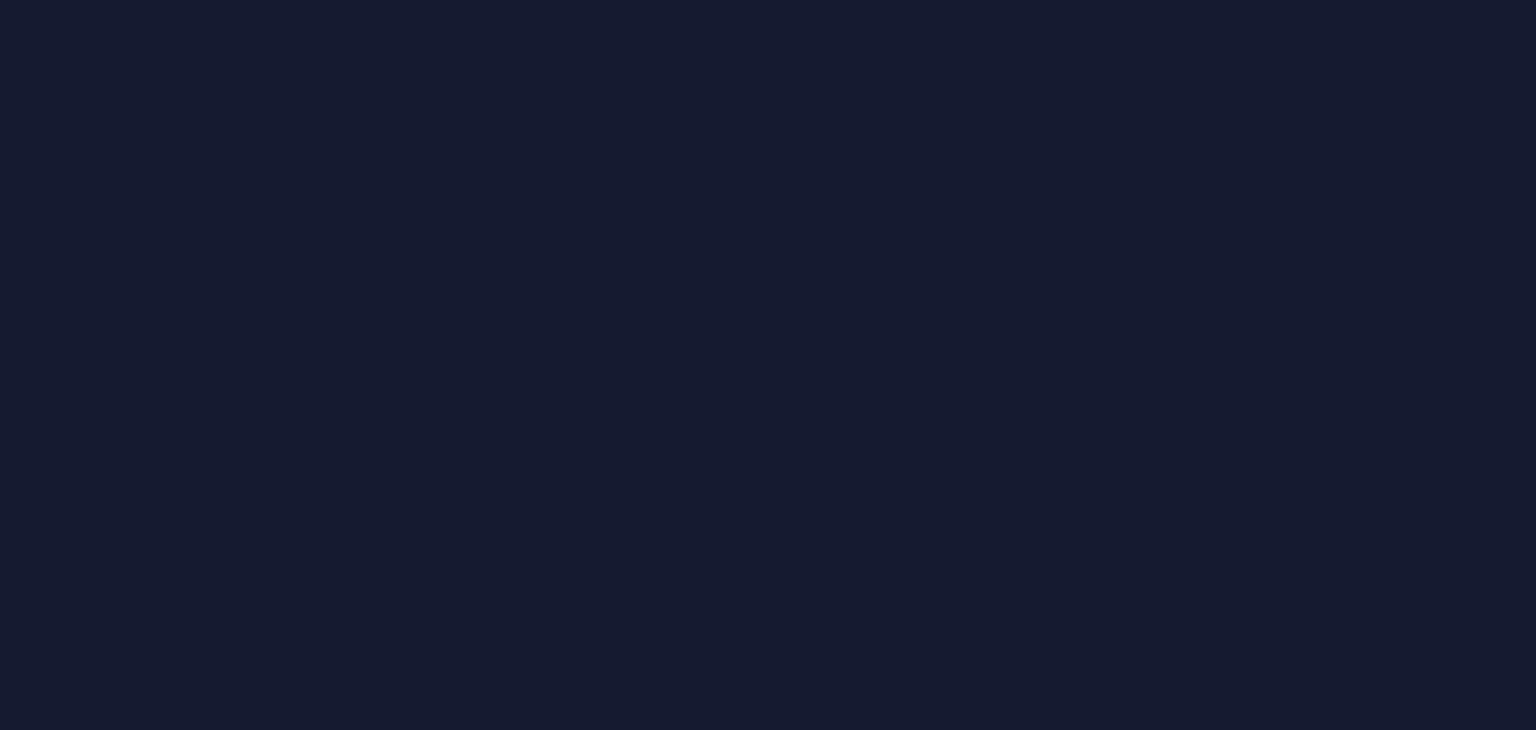 scroll, scrollTop: 0, scrollLeft: 0, axis: both 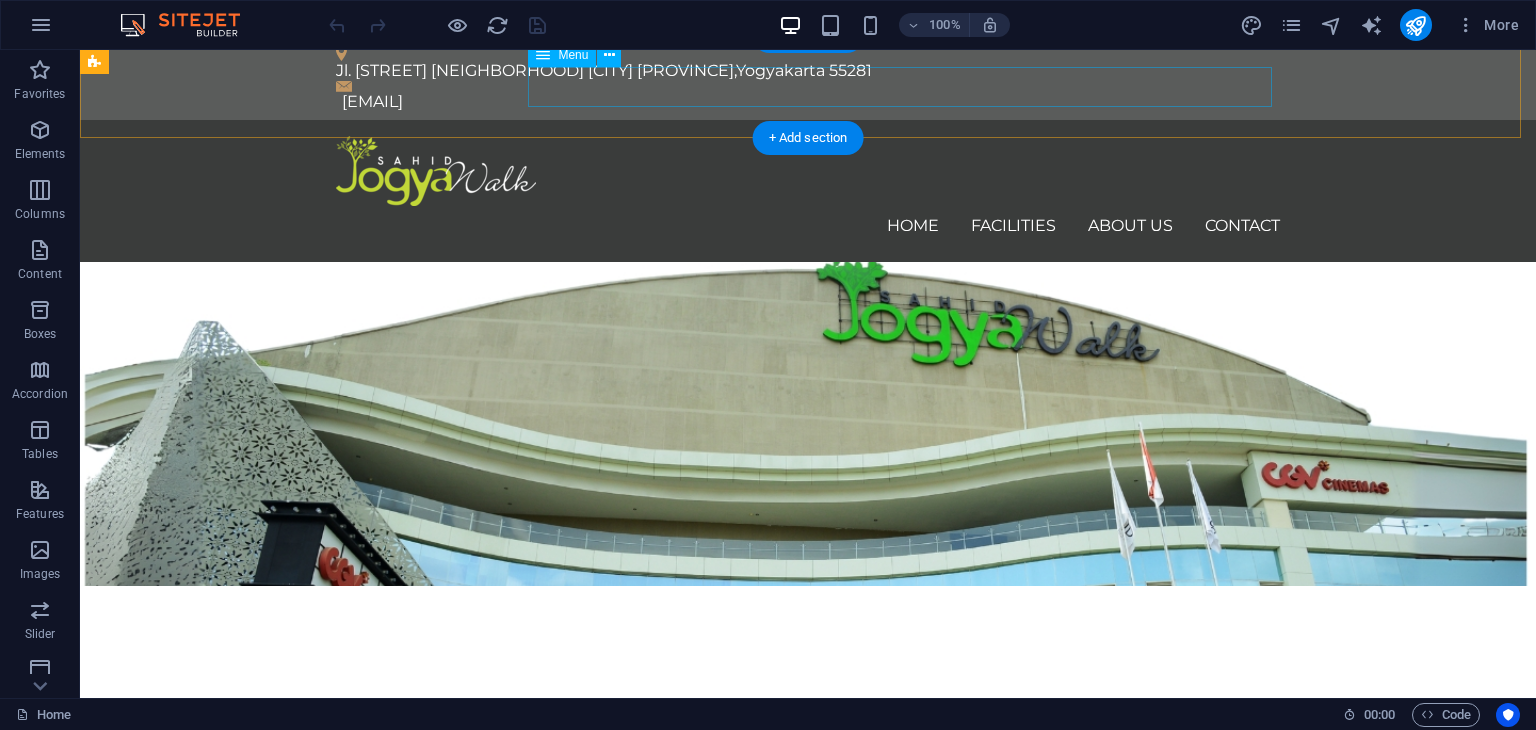click on "Home Facilities About us Contact" at bounding box center [808, 226] 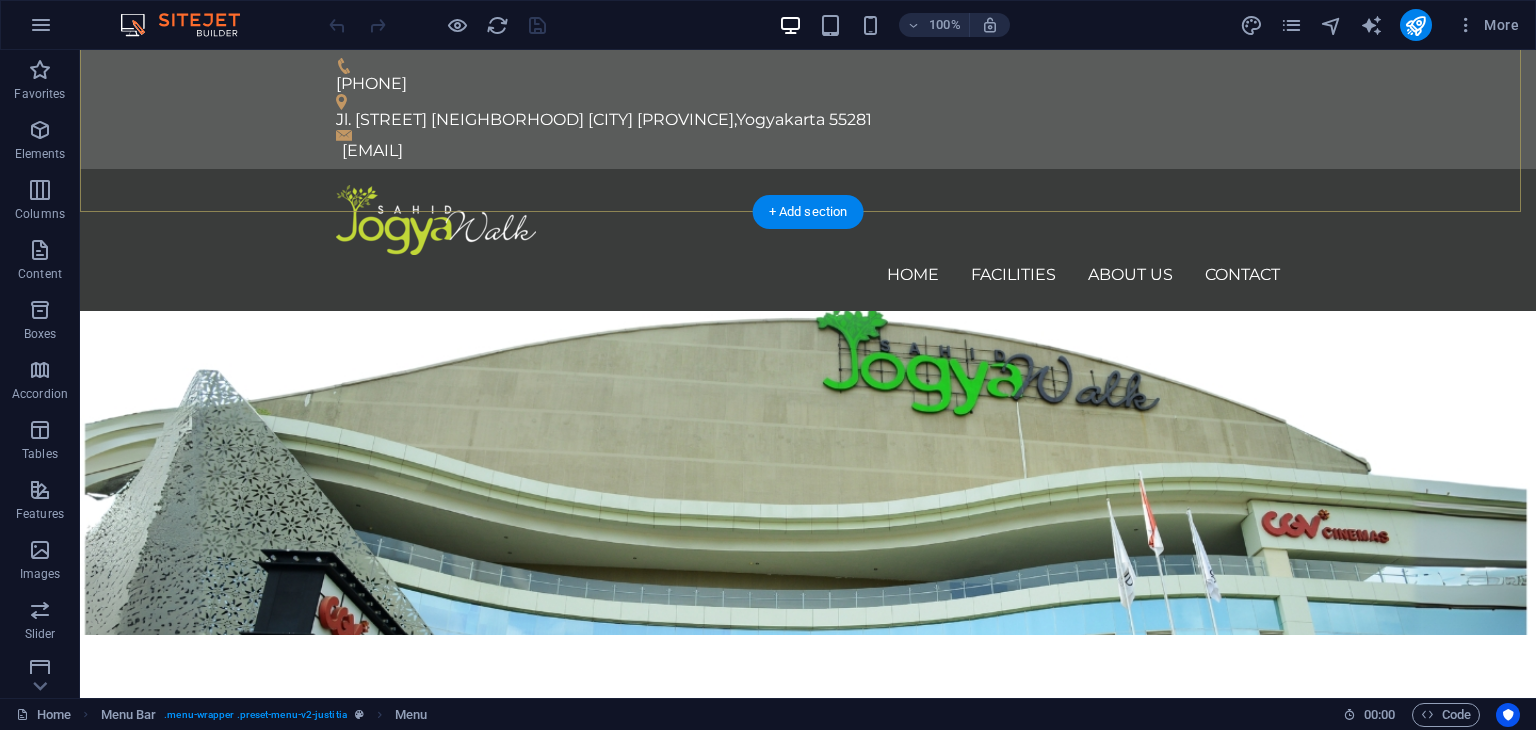 scroll, scrollTop: 300, scrollLeft: 0, axis: vertical 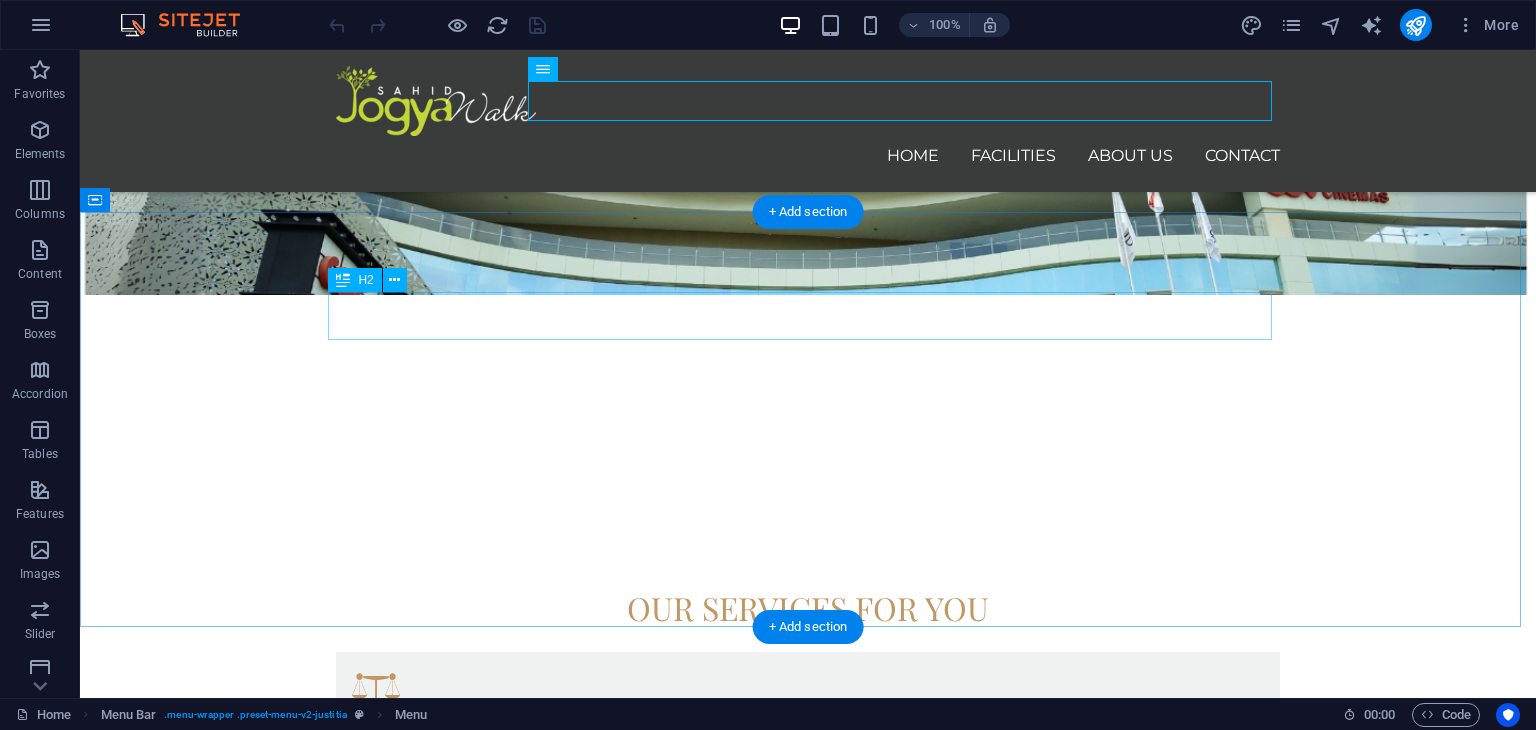 click on "Our services for you" at bounding box center (808, 608) 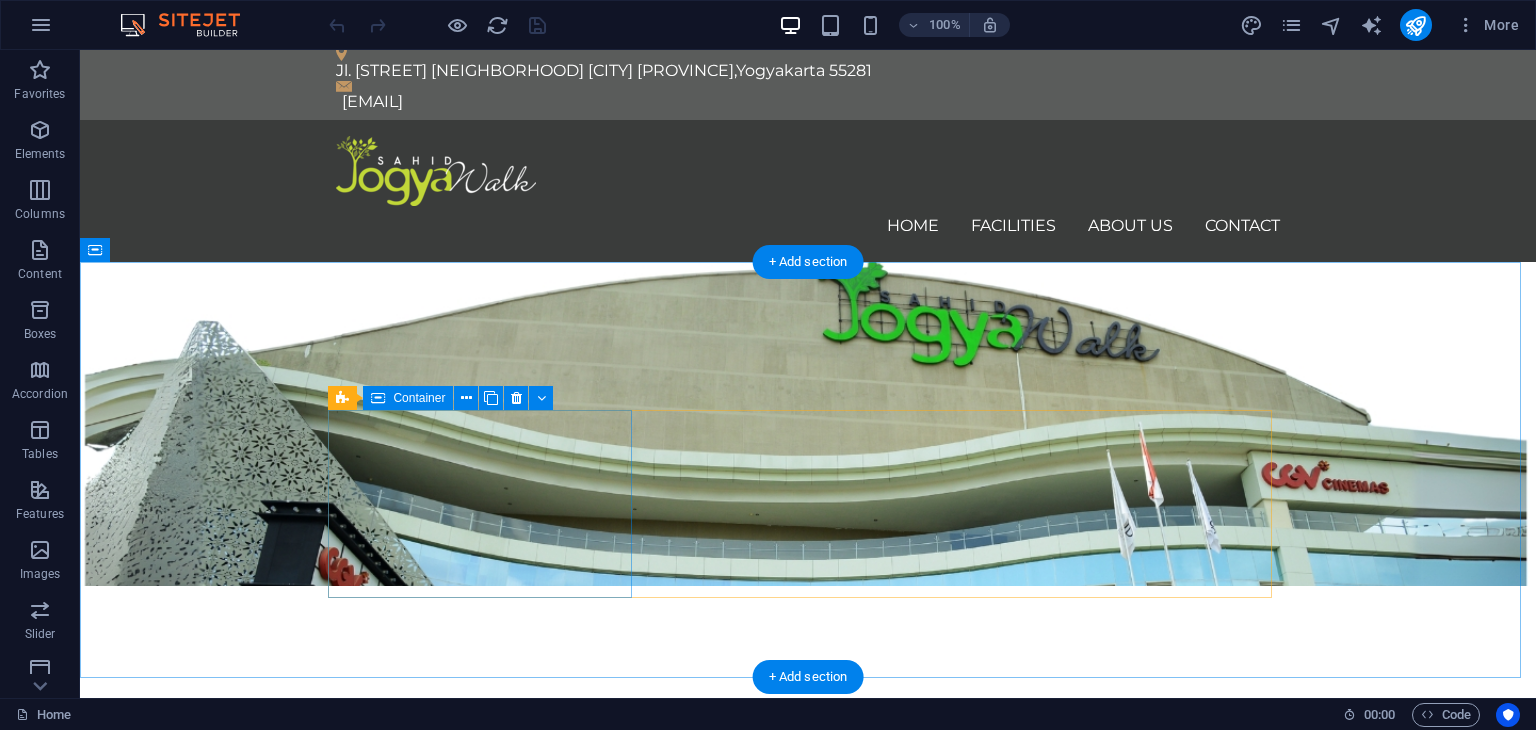 scroll, scrollTop: 0, scrollLeft: 0, axis: both 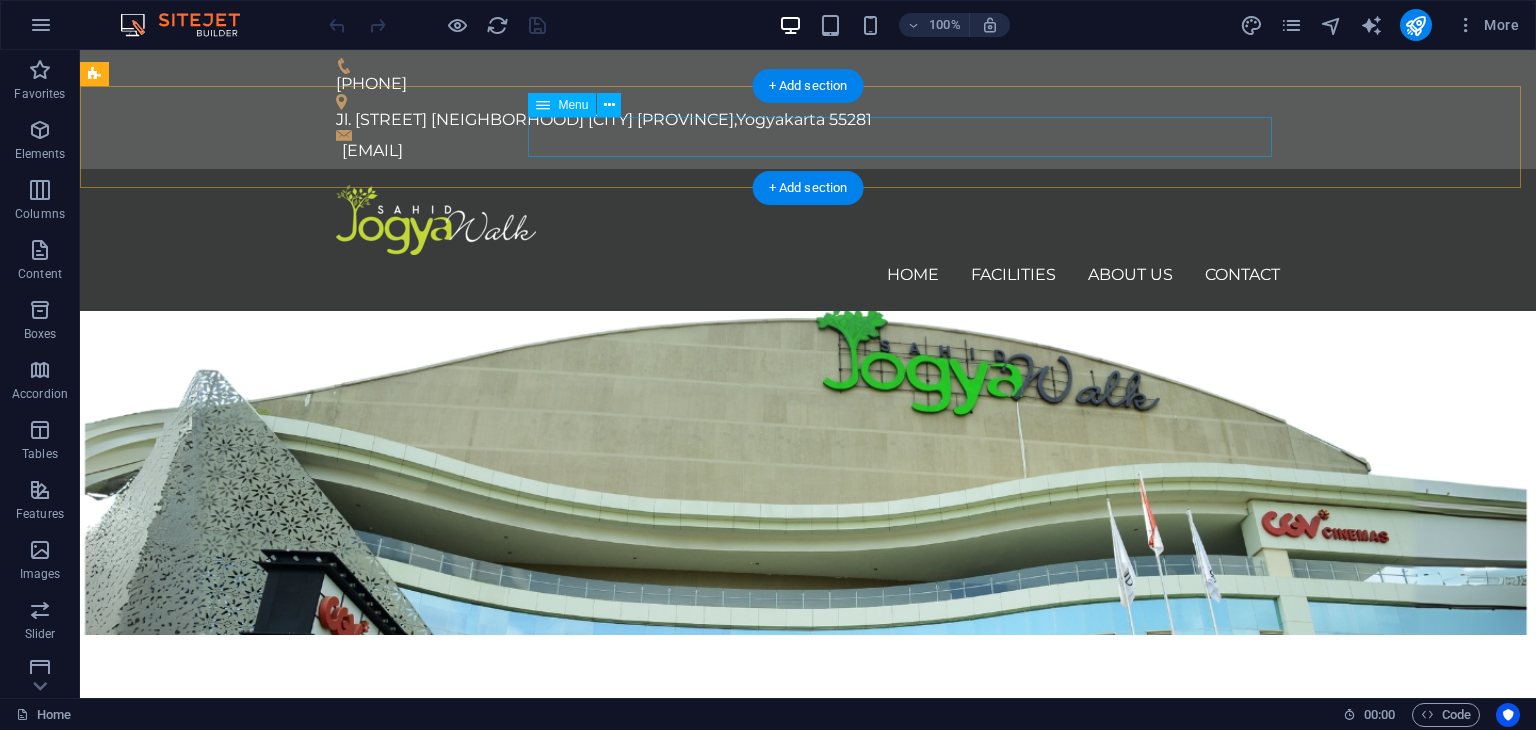 click on "Home Facilities About us Contact" at bounding box center [808, 275] 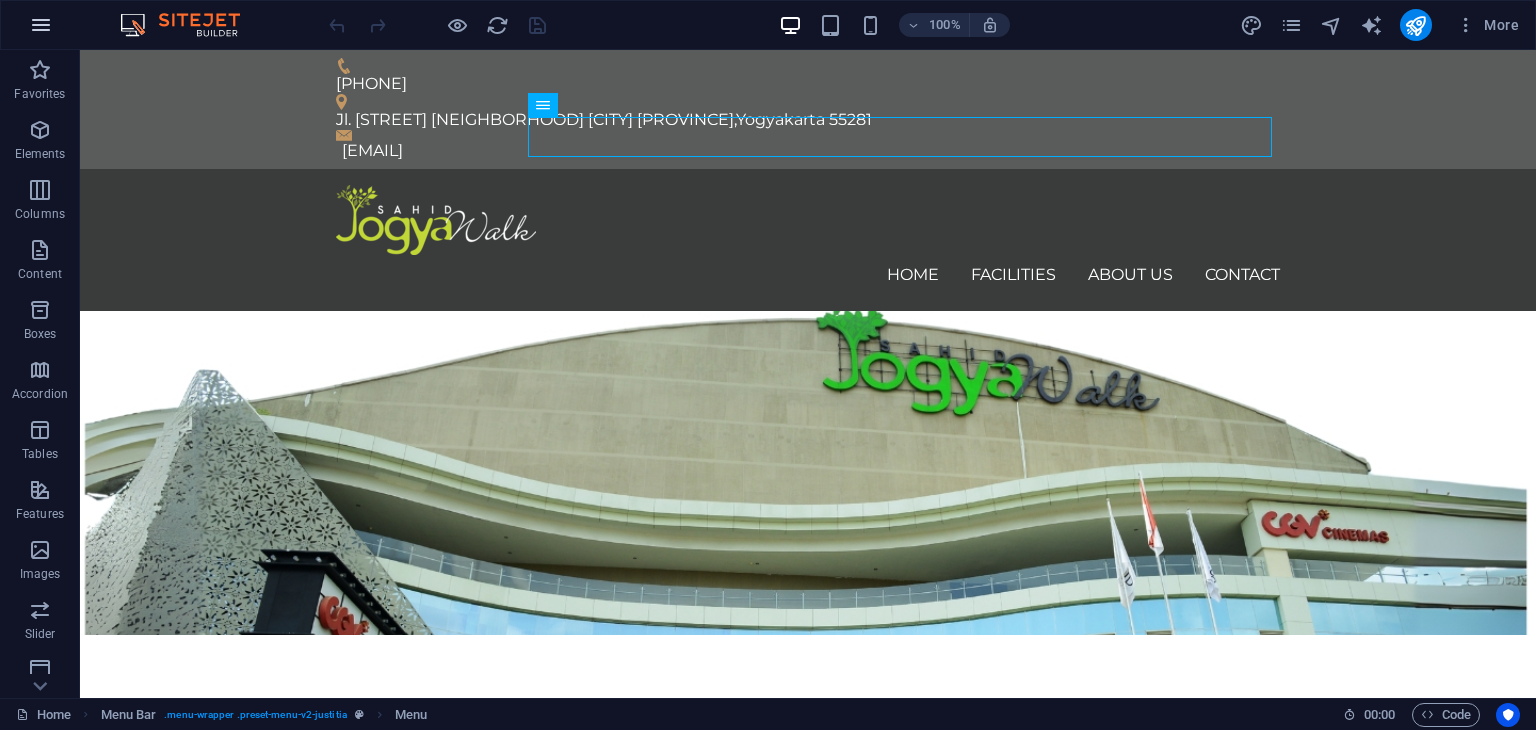 click at bounding box center (41, 25) 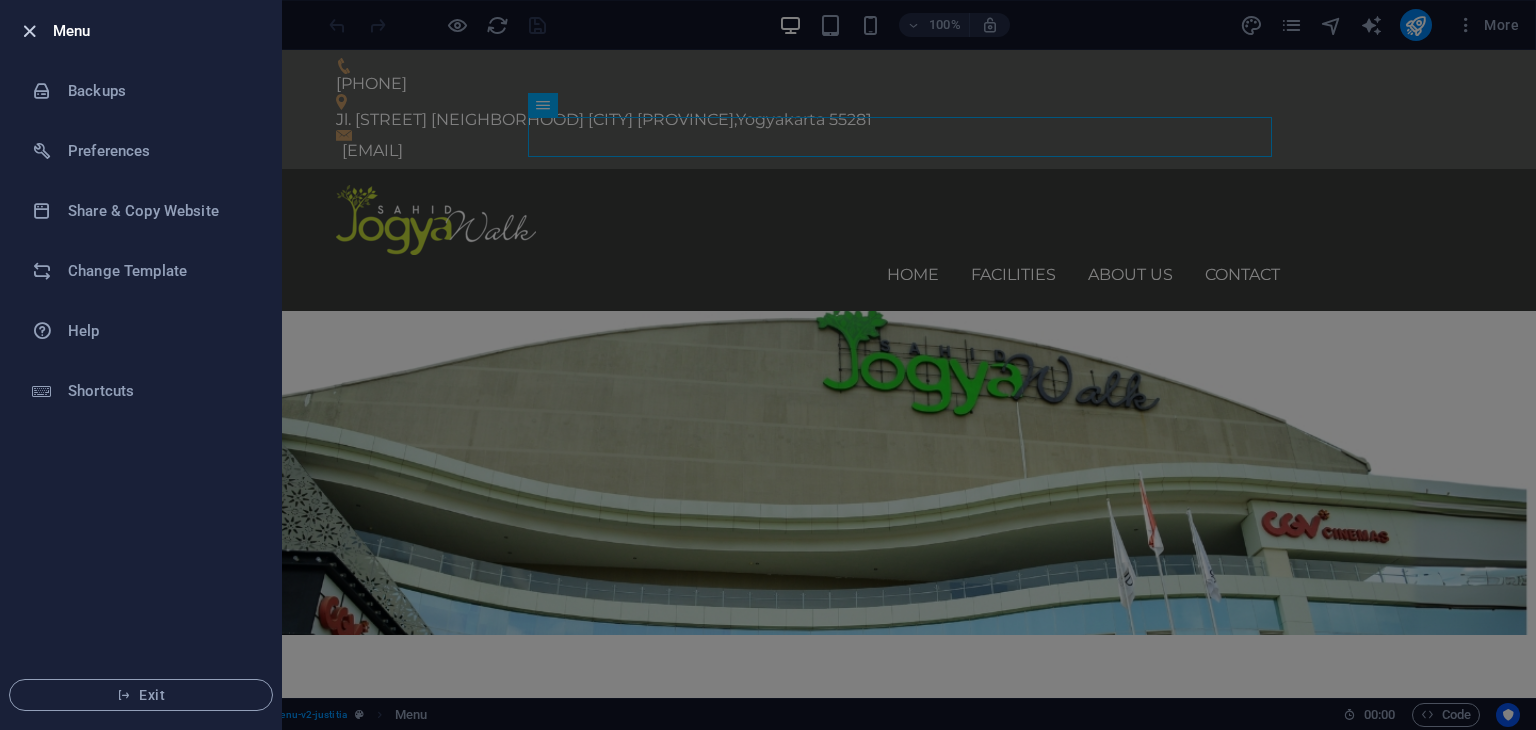 click at bounding box center (29, 31) 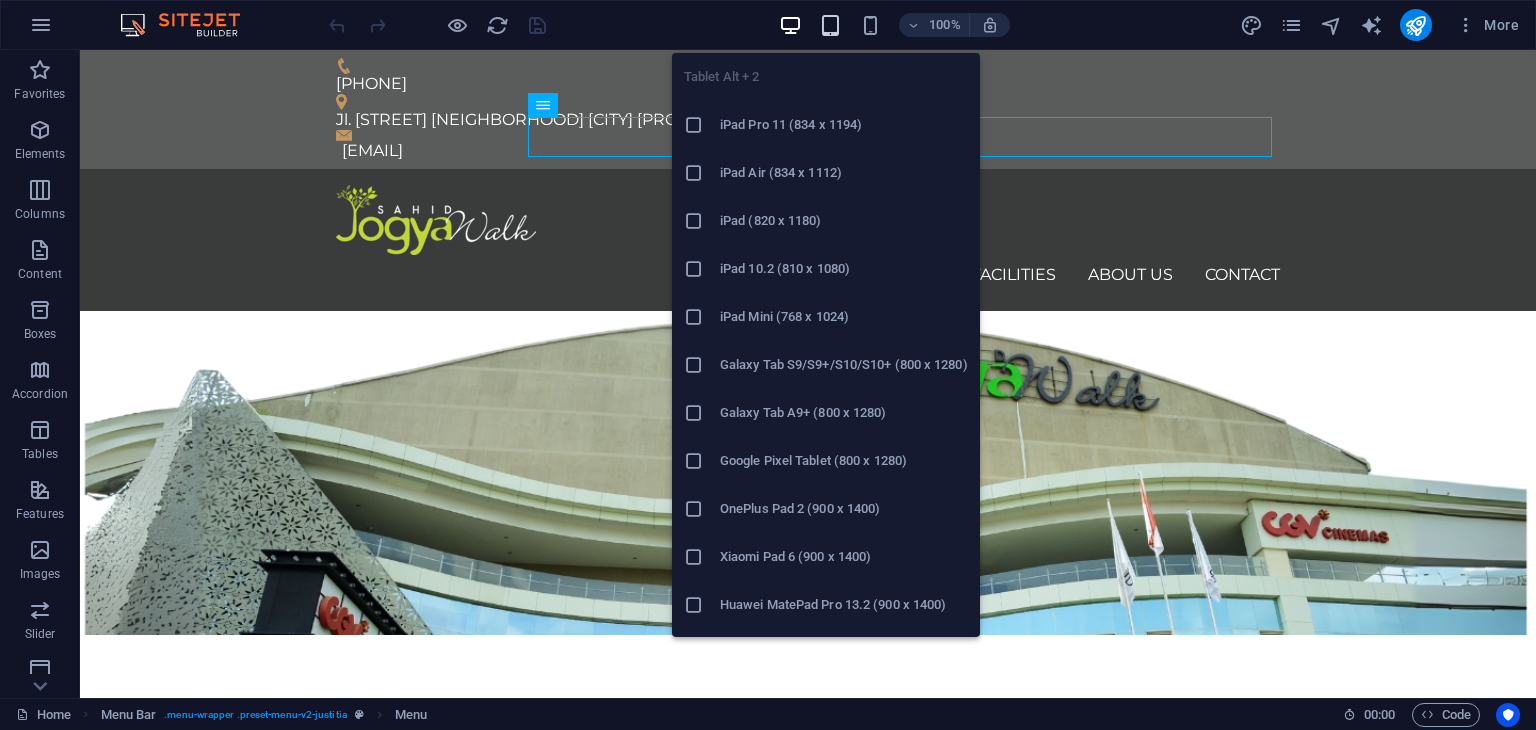 click at bounding box center [830, 25] 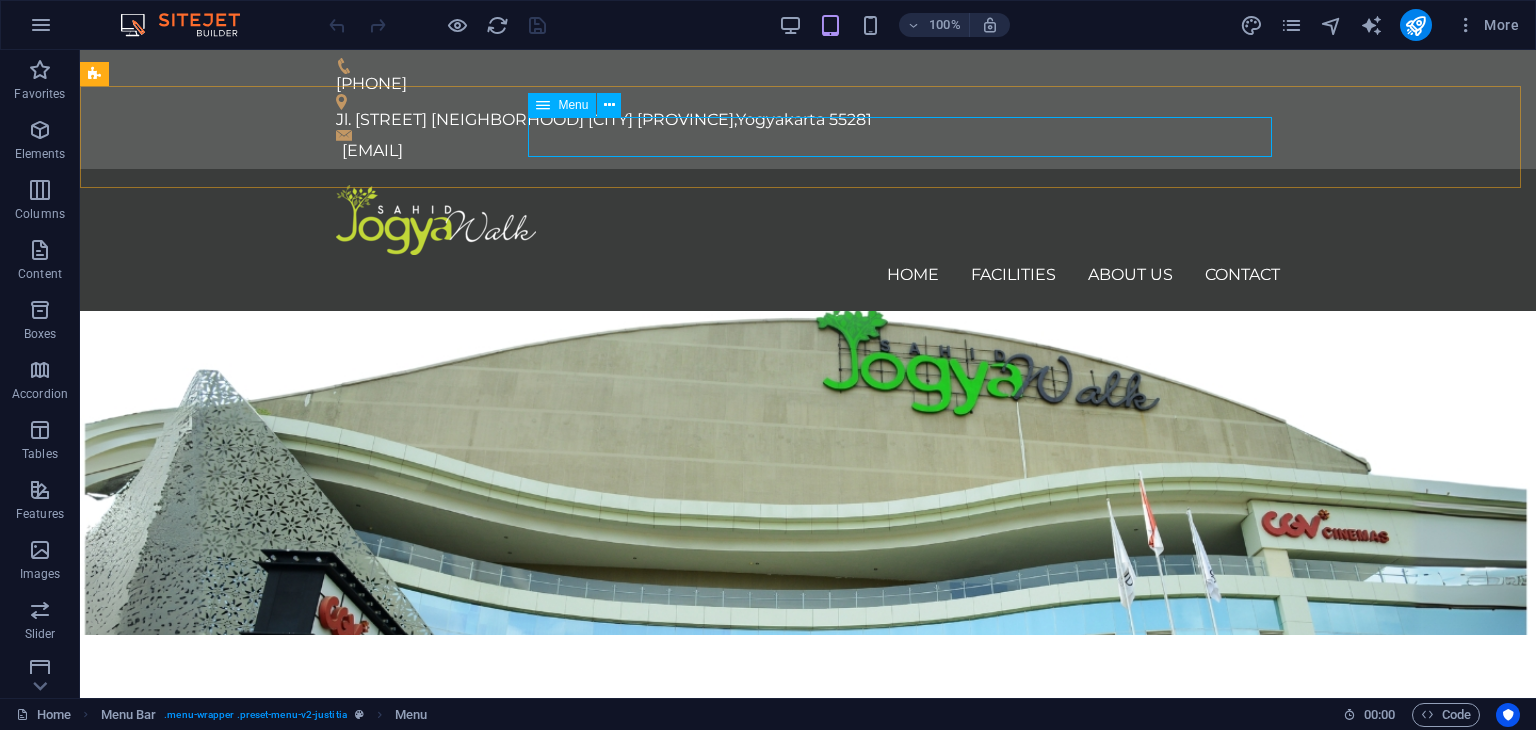 click at bounding box center (543, 105) 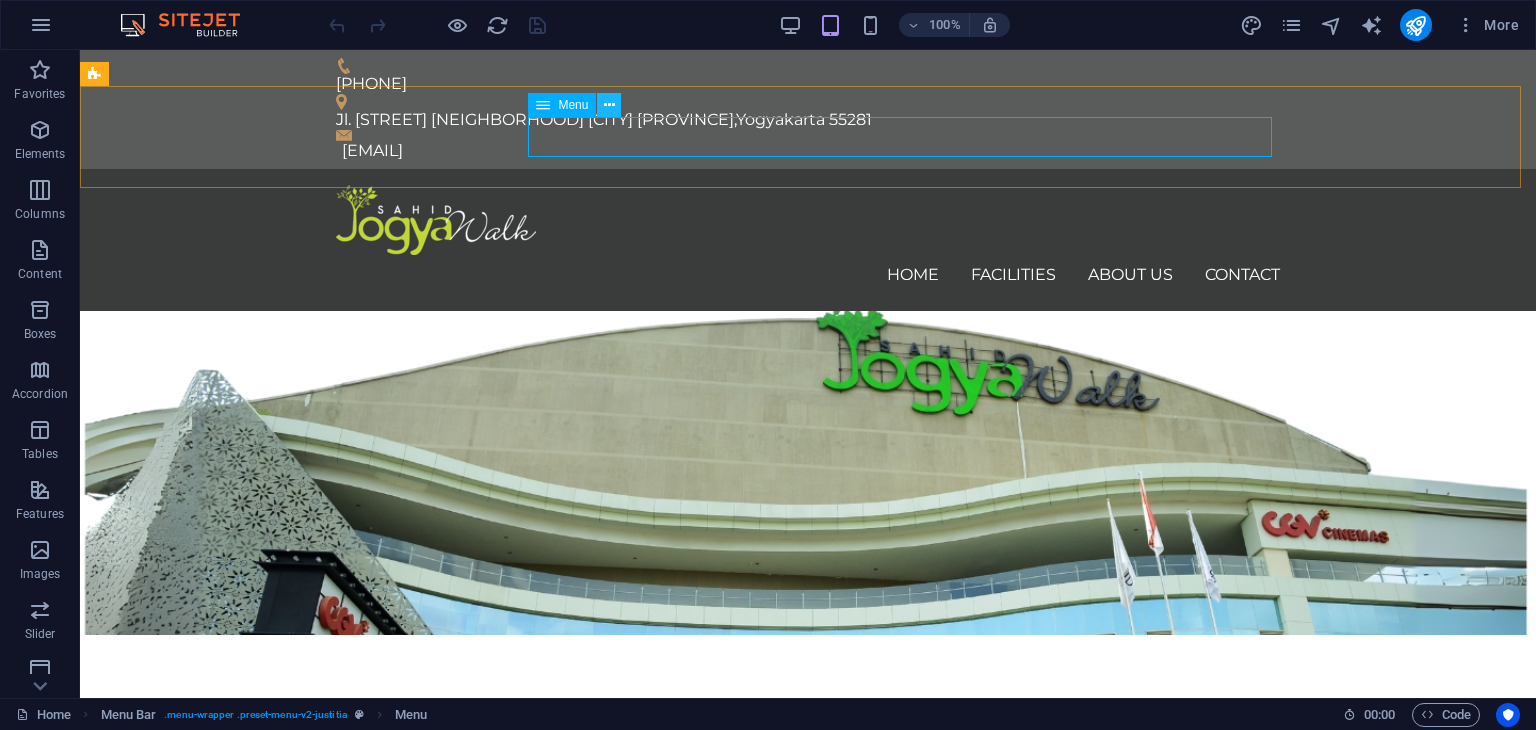 click at bounding box center [609, 105] 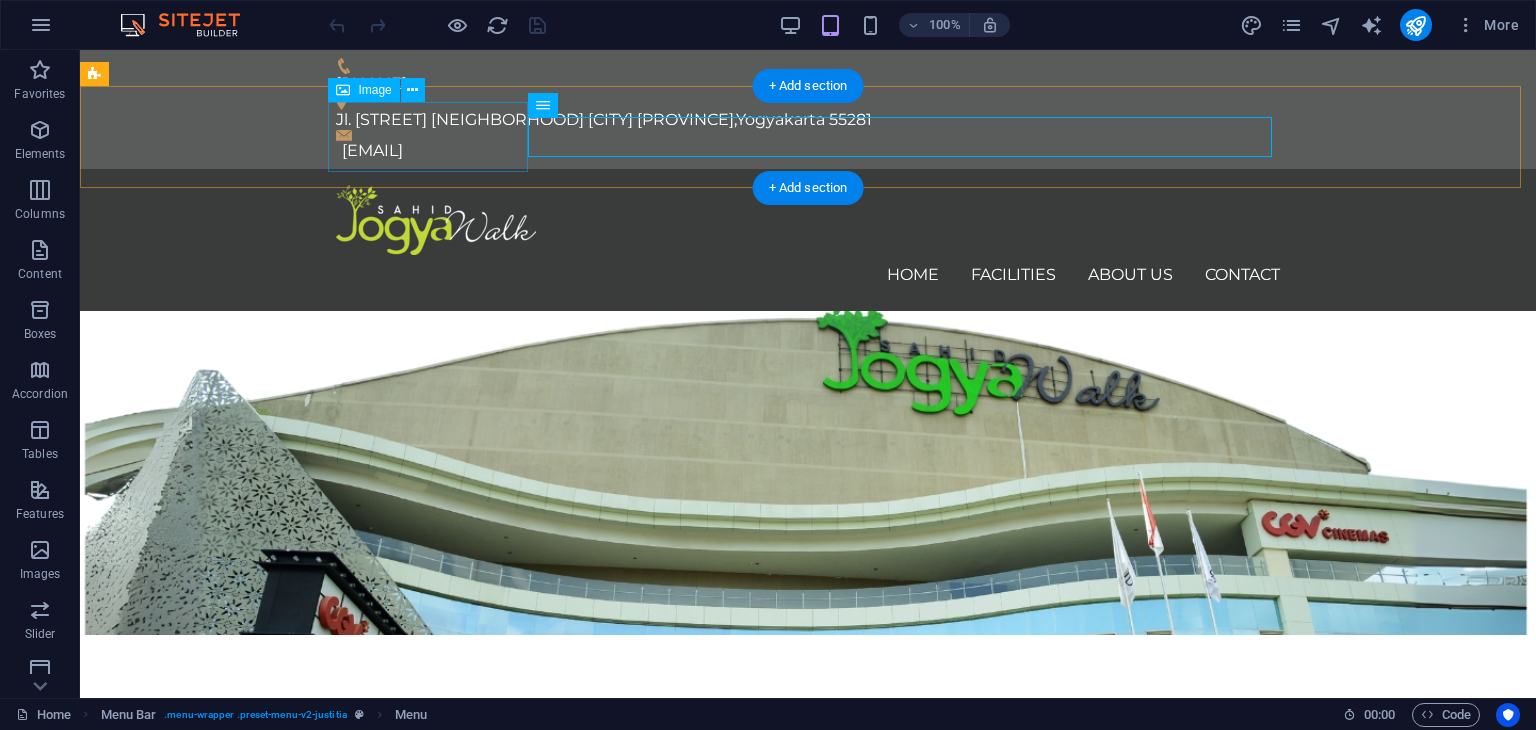 click at bounding box center [808, 220] 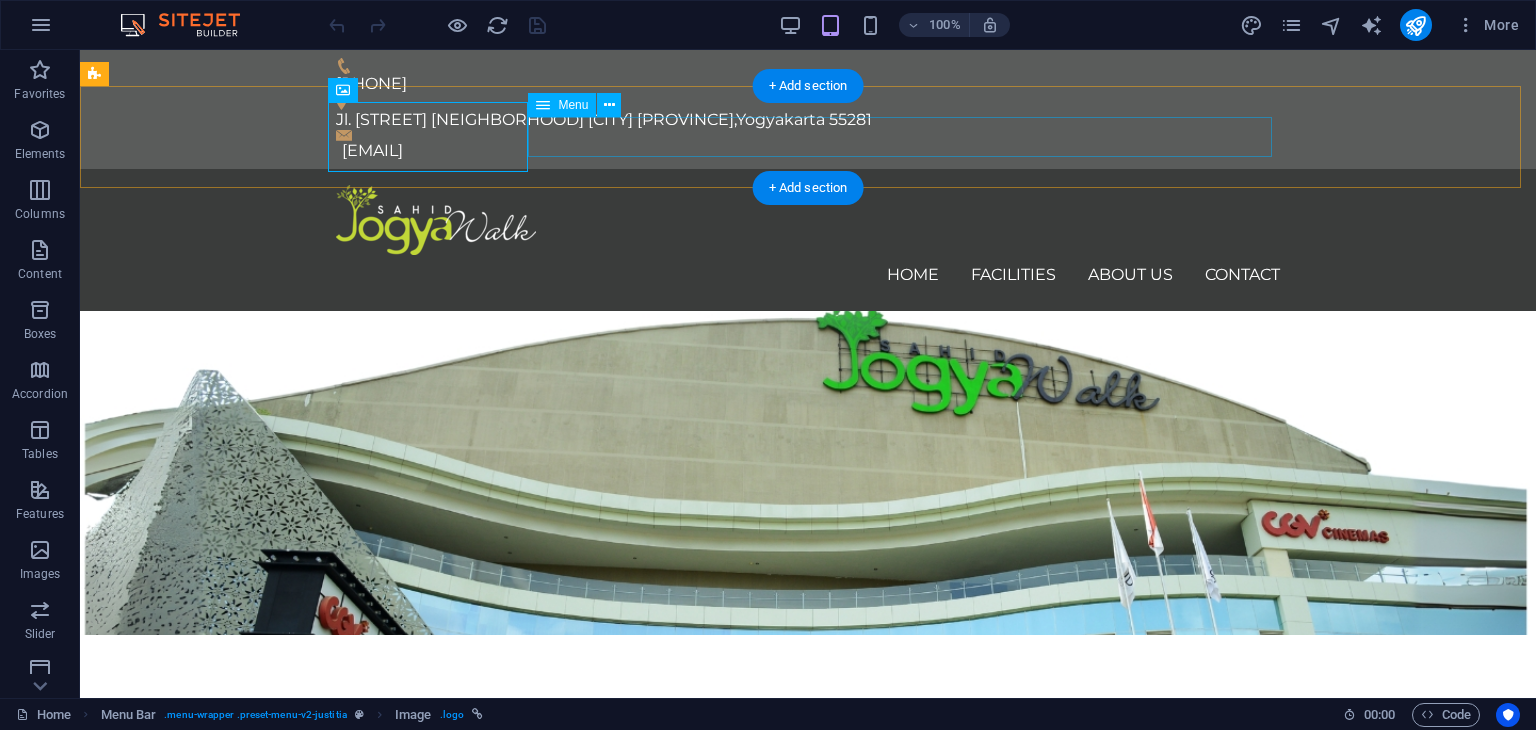 click on "Home Facilities About us Contact" at bounding box center [808, 275] 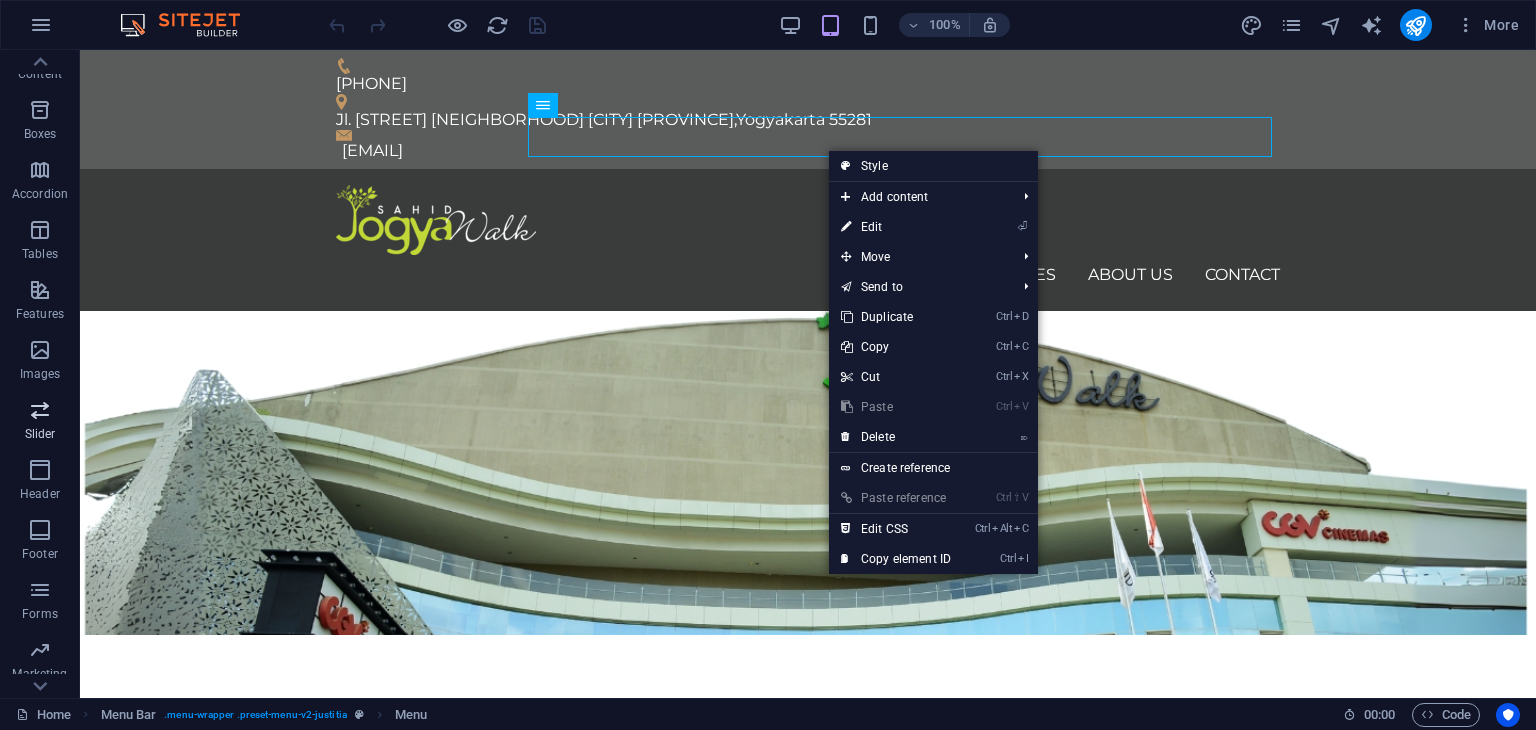 scroll, scrollTop: 252, scrollLeft: 0, axis: vertical 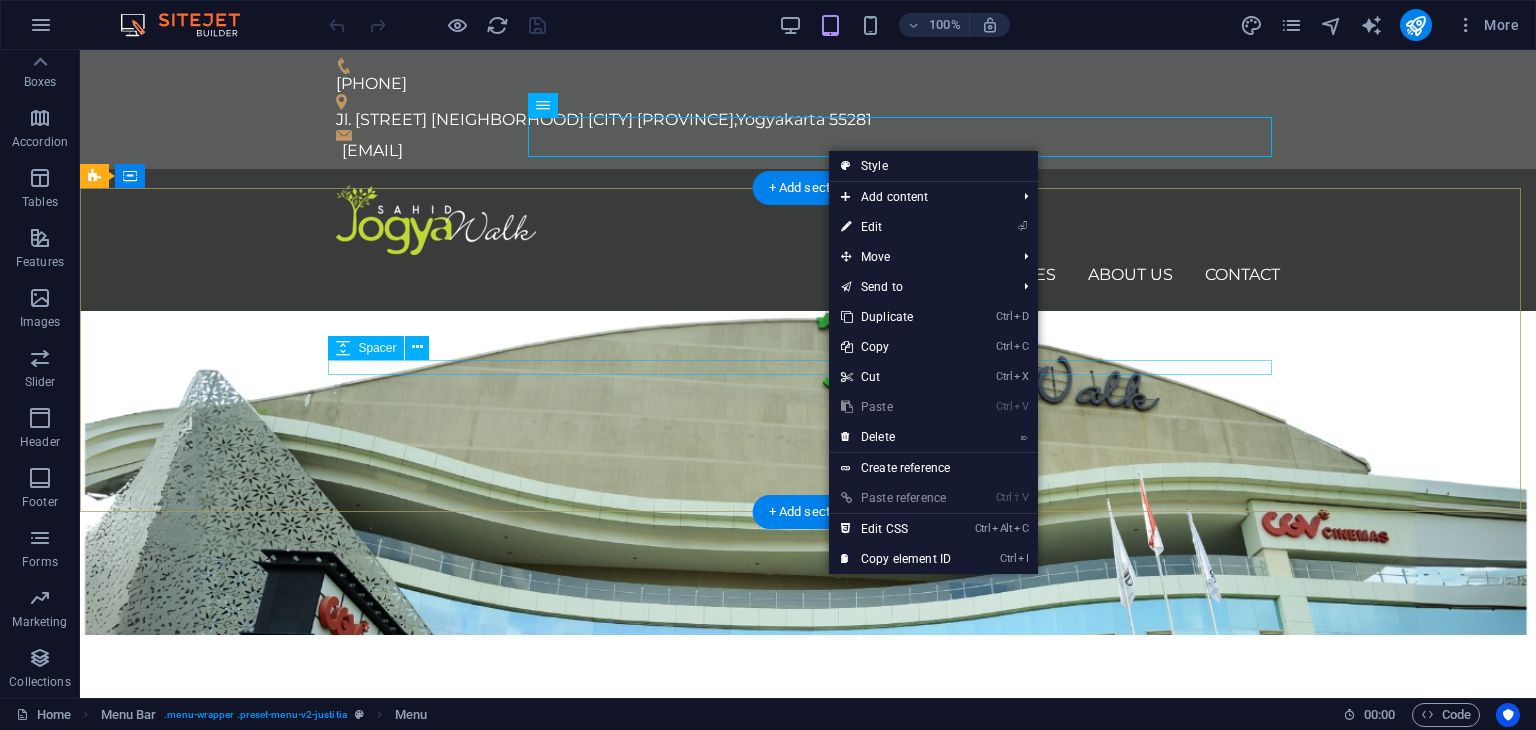click at bounding box center [808, 756] 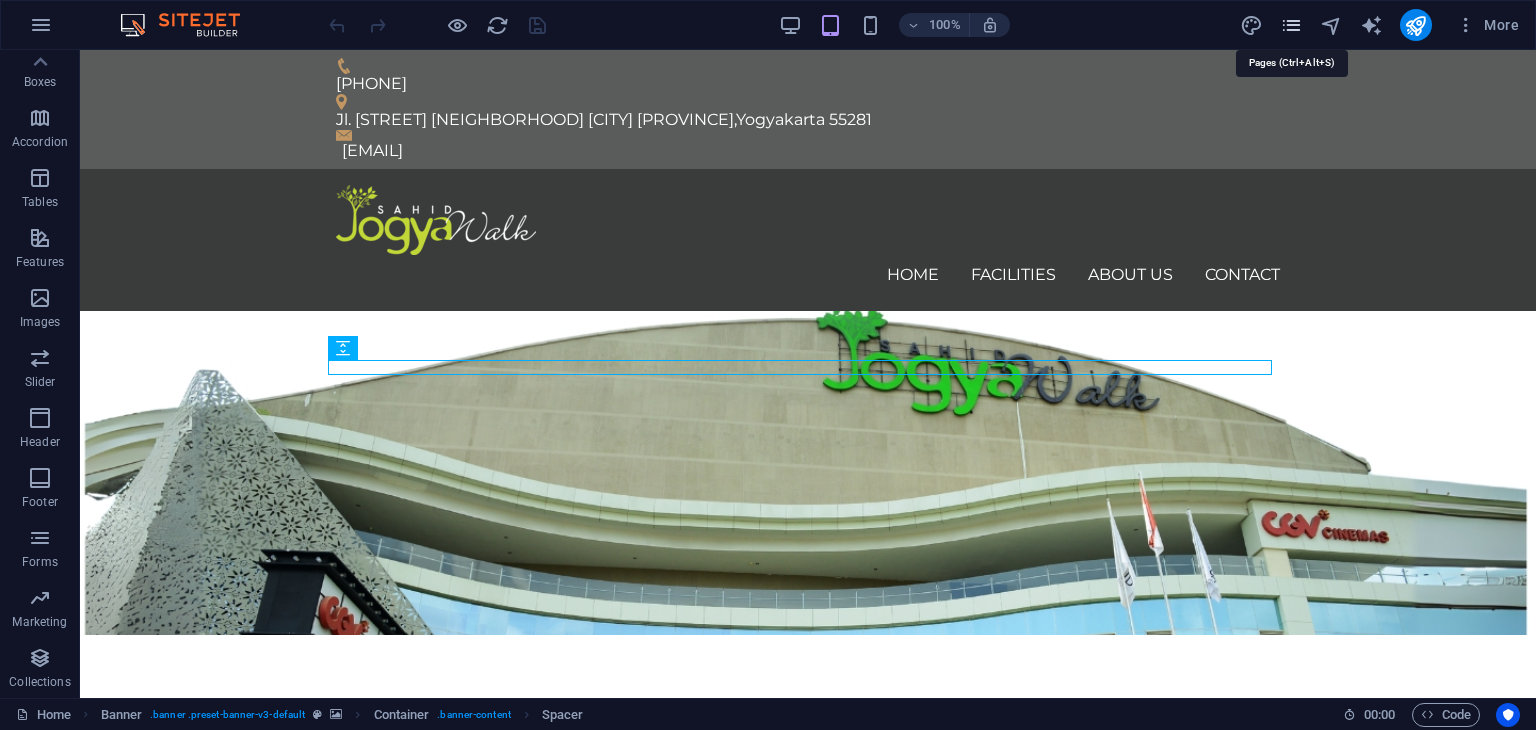 click at bounding box center [1291, 25] 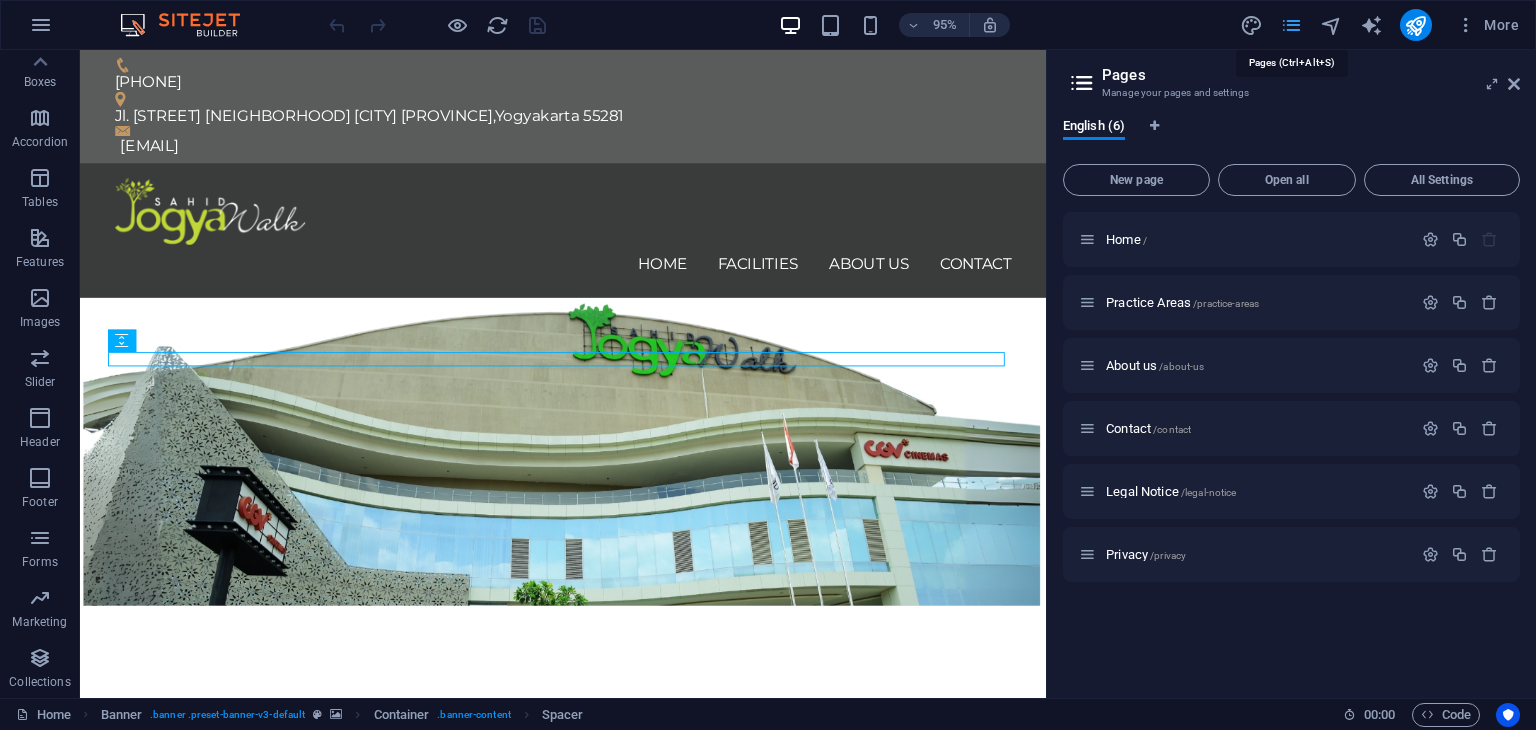 click at bounding box center (1291, 25) 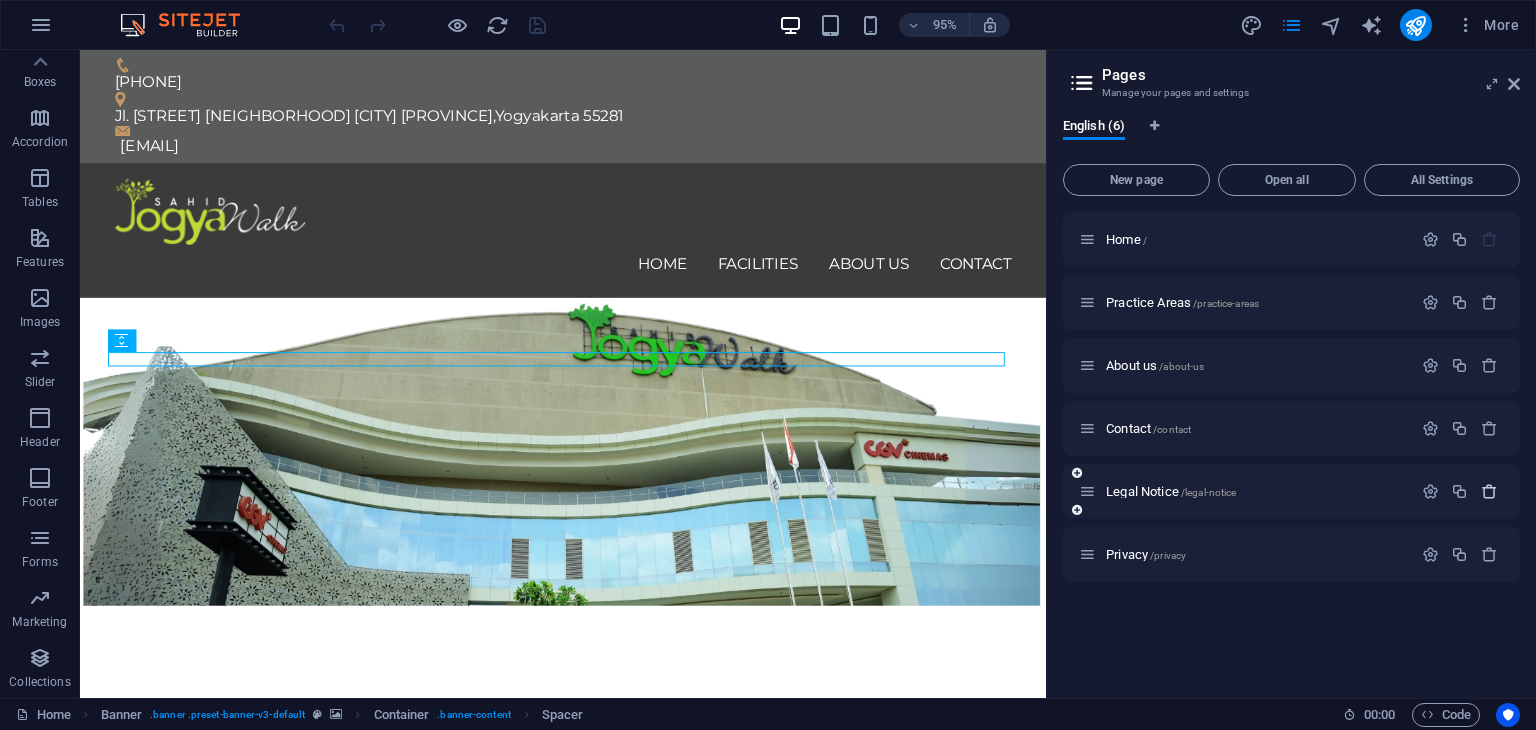 click at bounding box center (1489, 491) 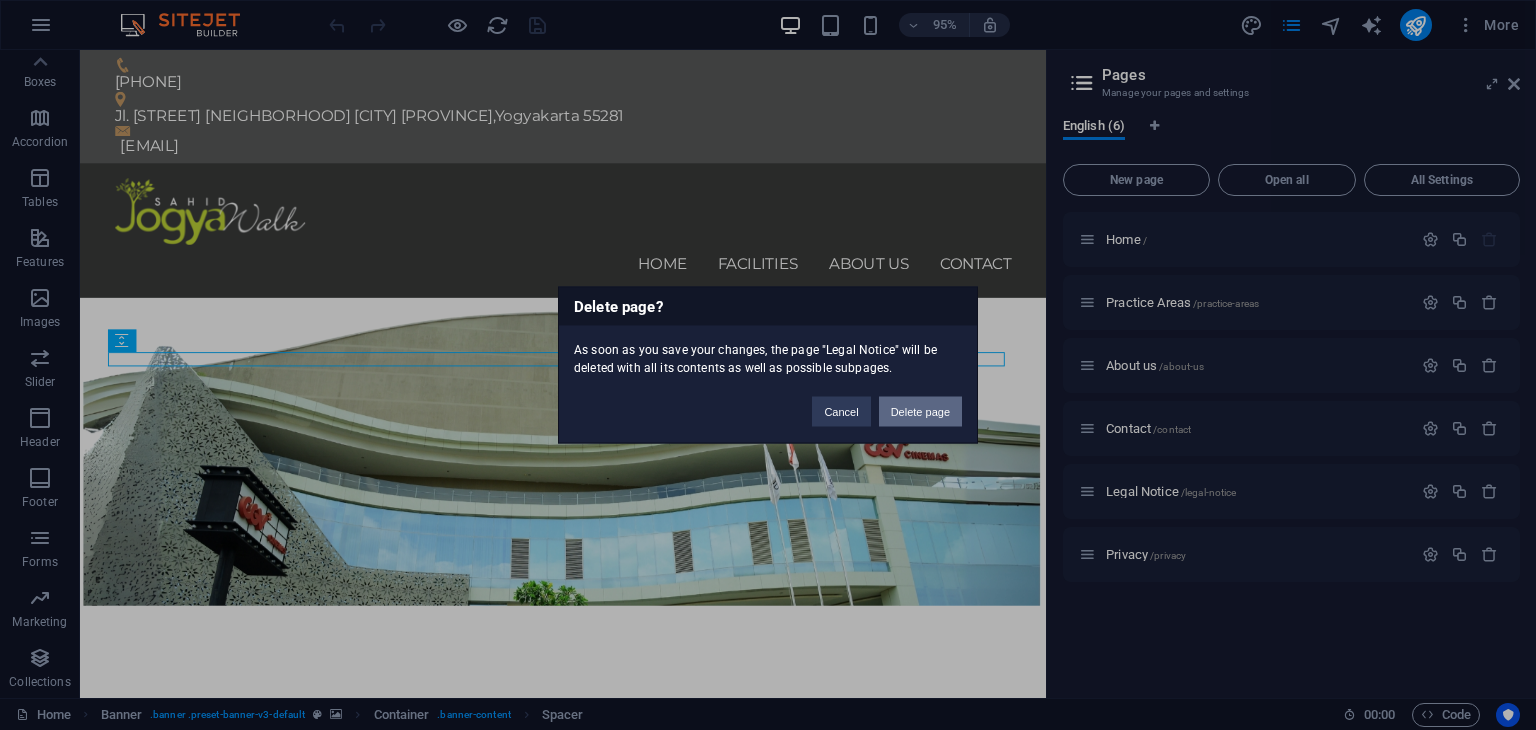 click on "Delete page" at bounding box center (920, 412) 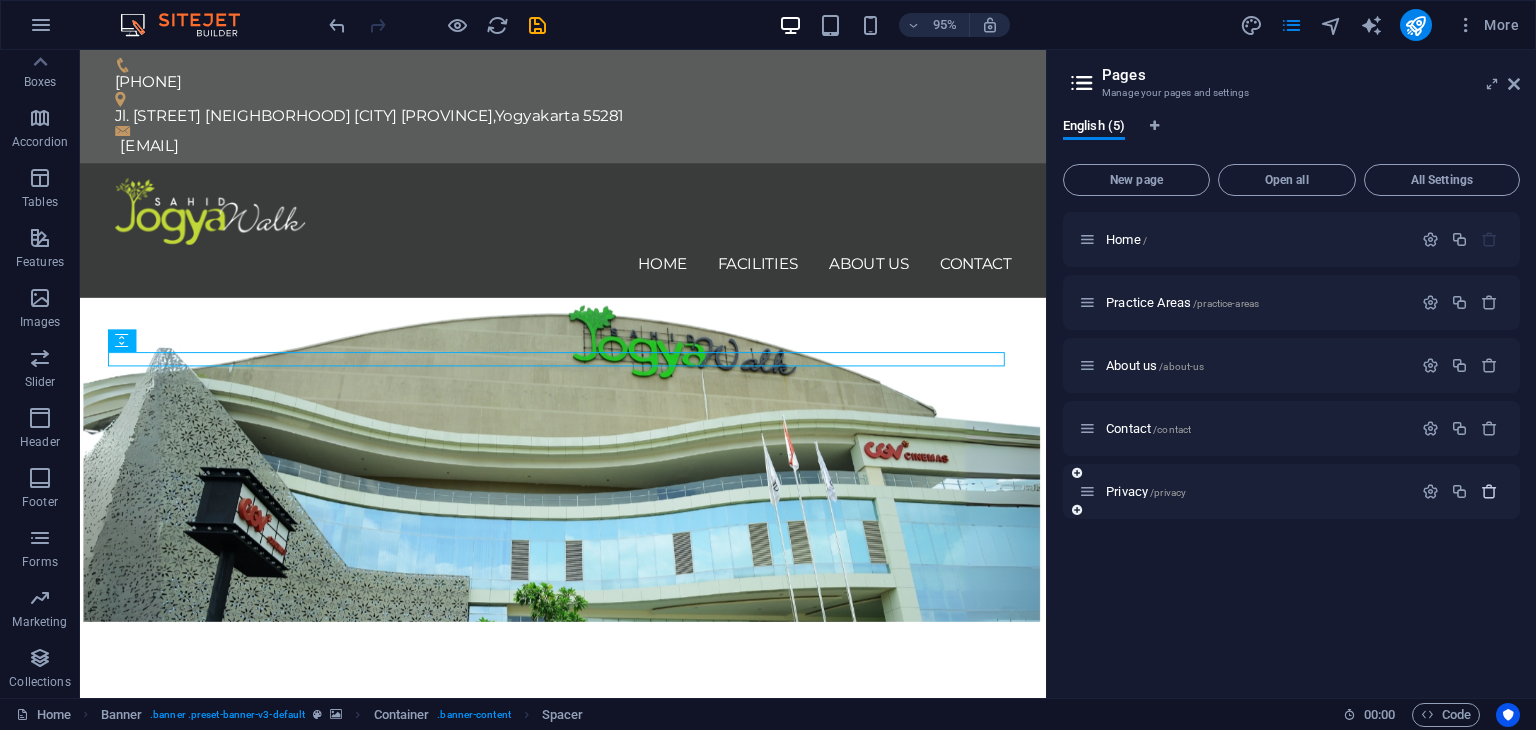 click at bounding box center (1489, 491) 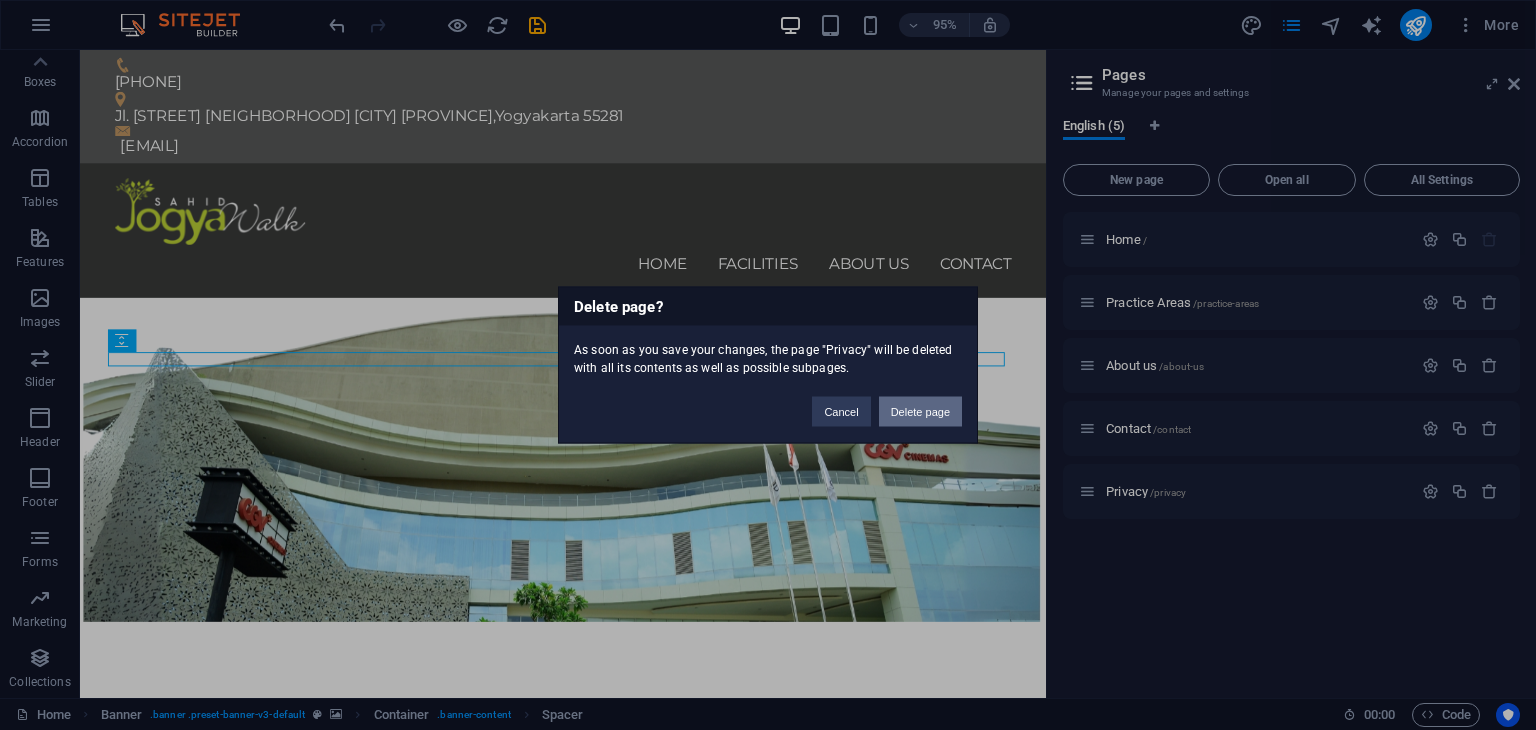 click on "Delete page" at bounding box center (920, 412) 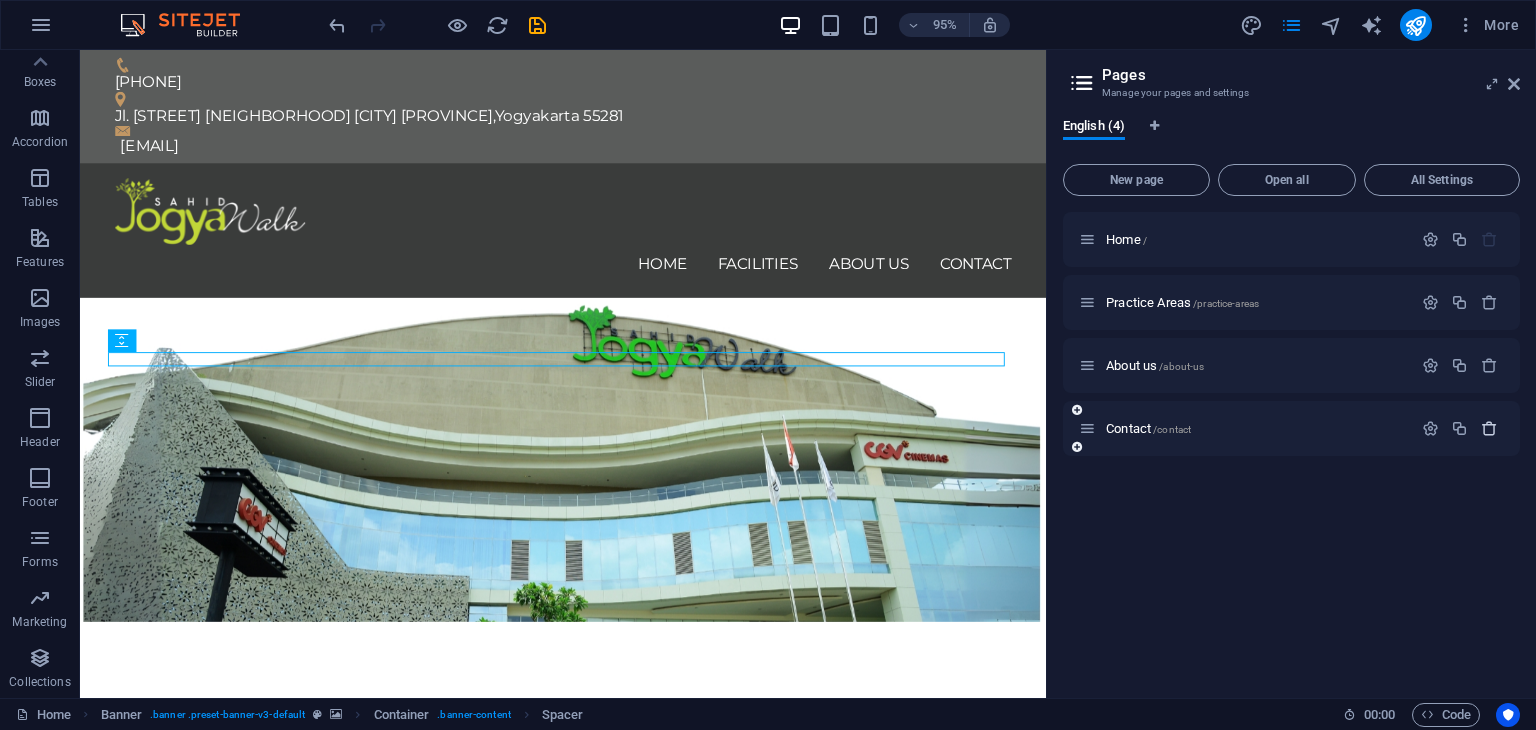 click at bounding box center (1489, 428) 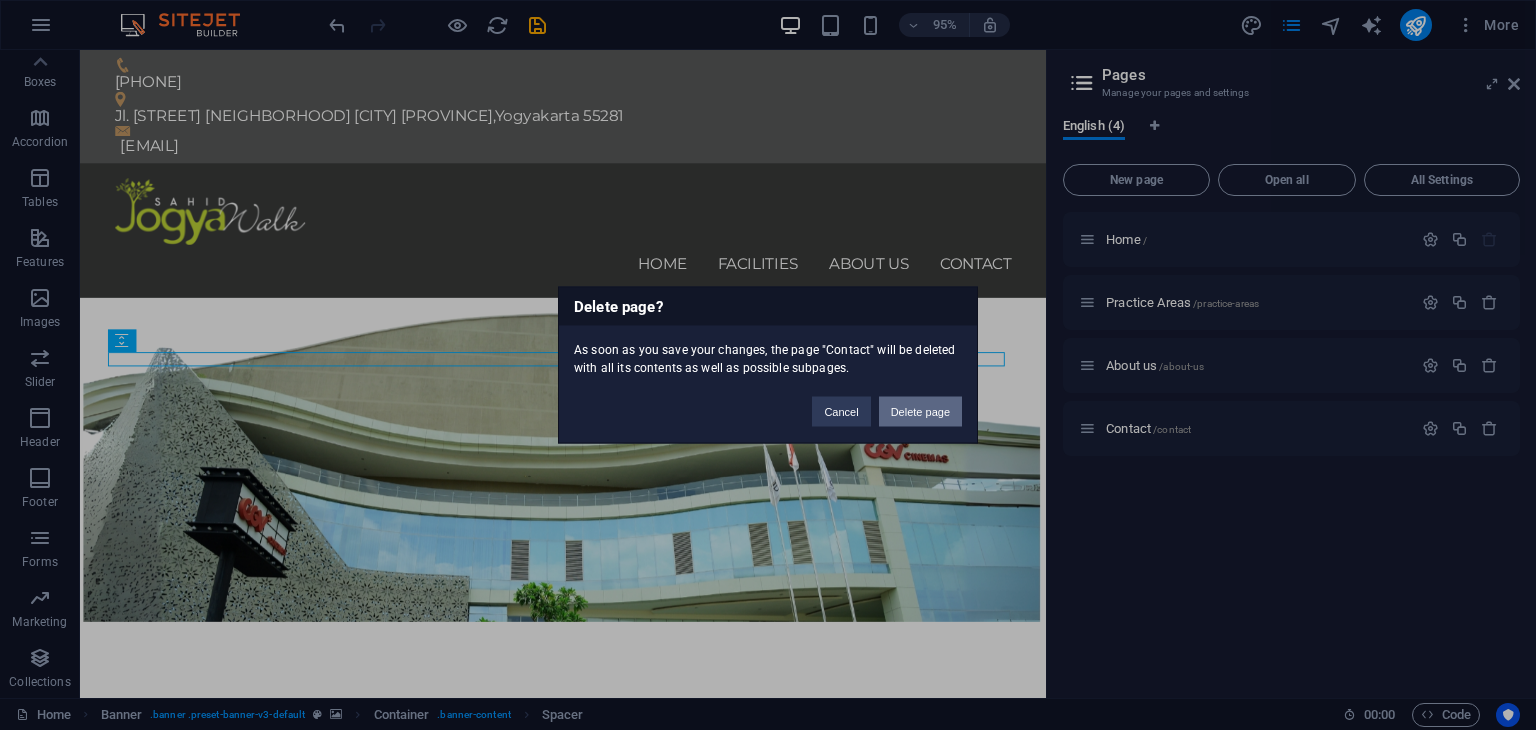 drag, startPoint x: 935, startPoint y: 411, endPoint x: 986, endPoint y: 333, distance: 93.193344 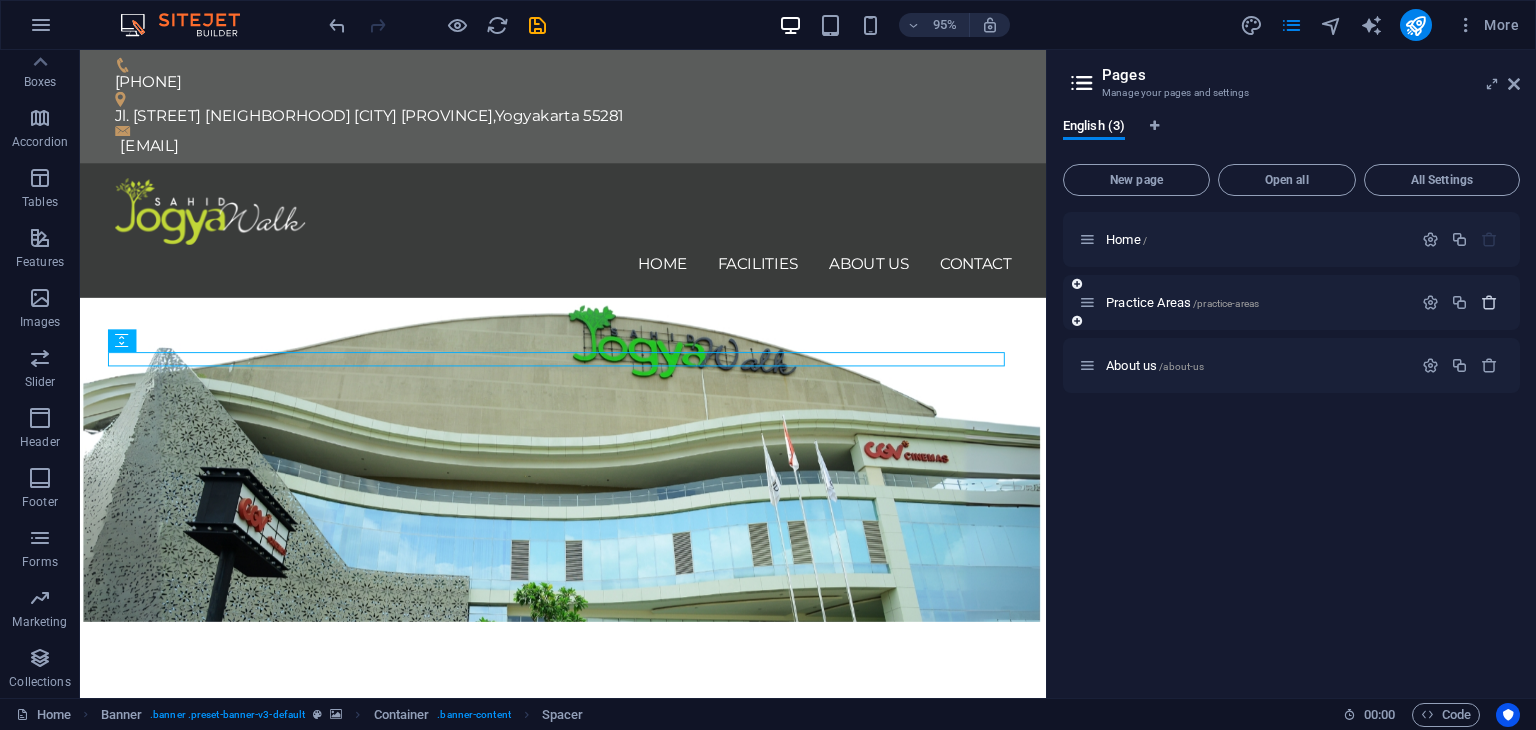 click at bounding box center [1489, 302] 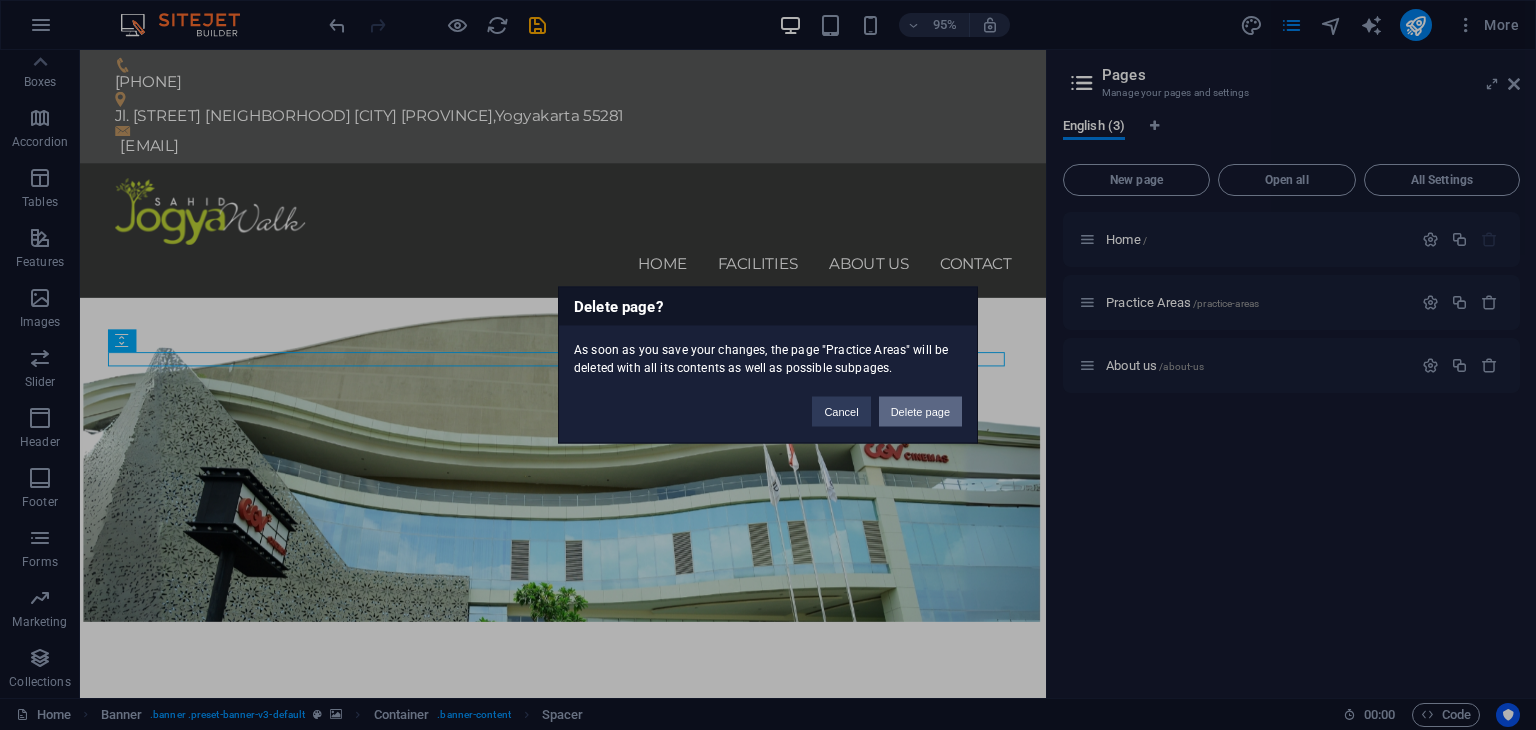 click on "Delete page" at bounding box center (920, 412) 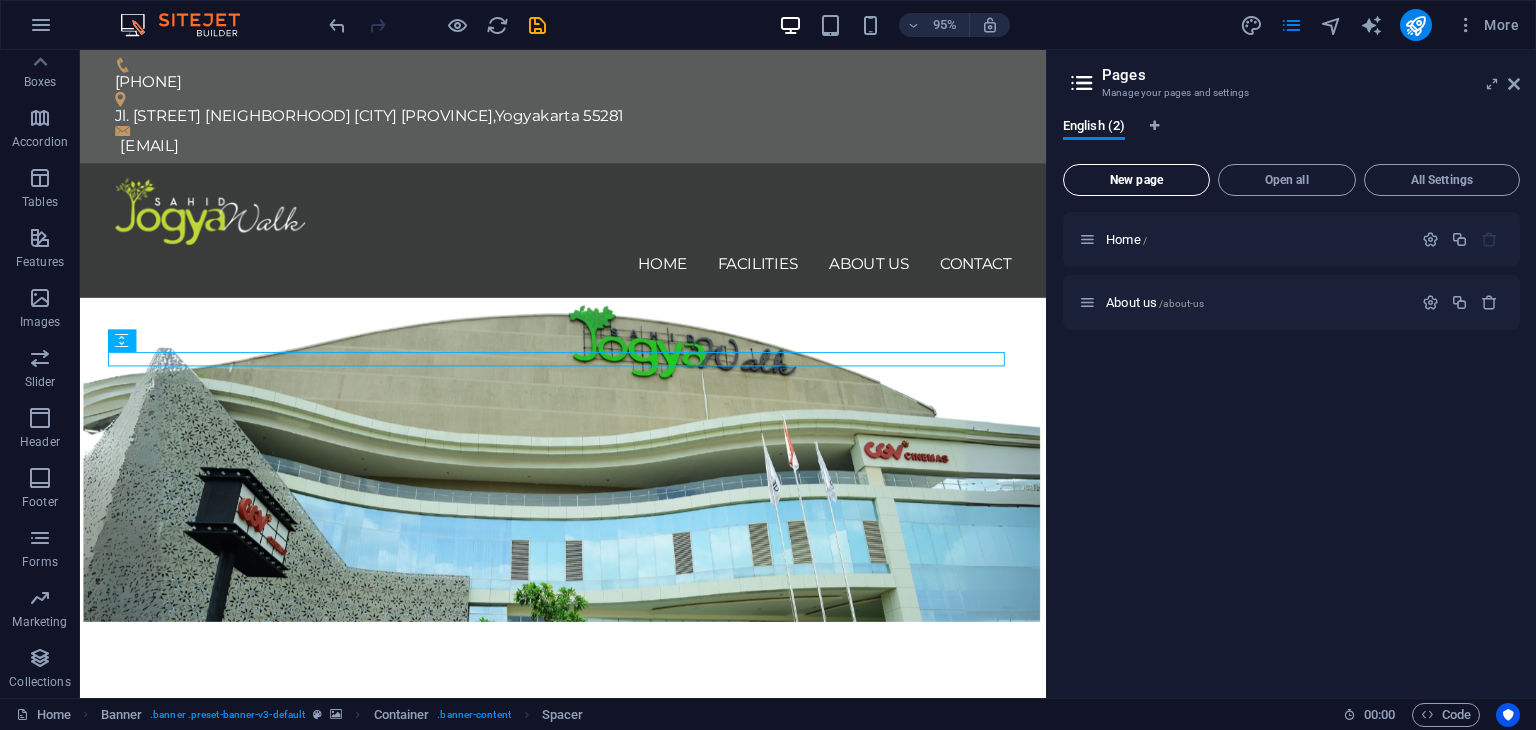 click on "New page" at bounding box center (1136, 180) 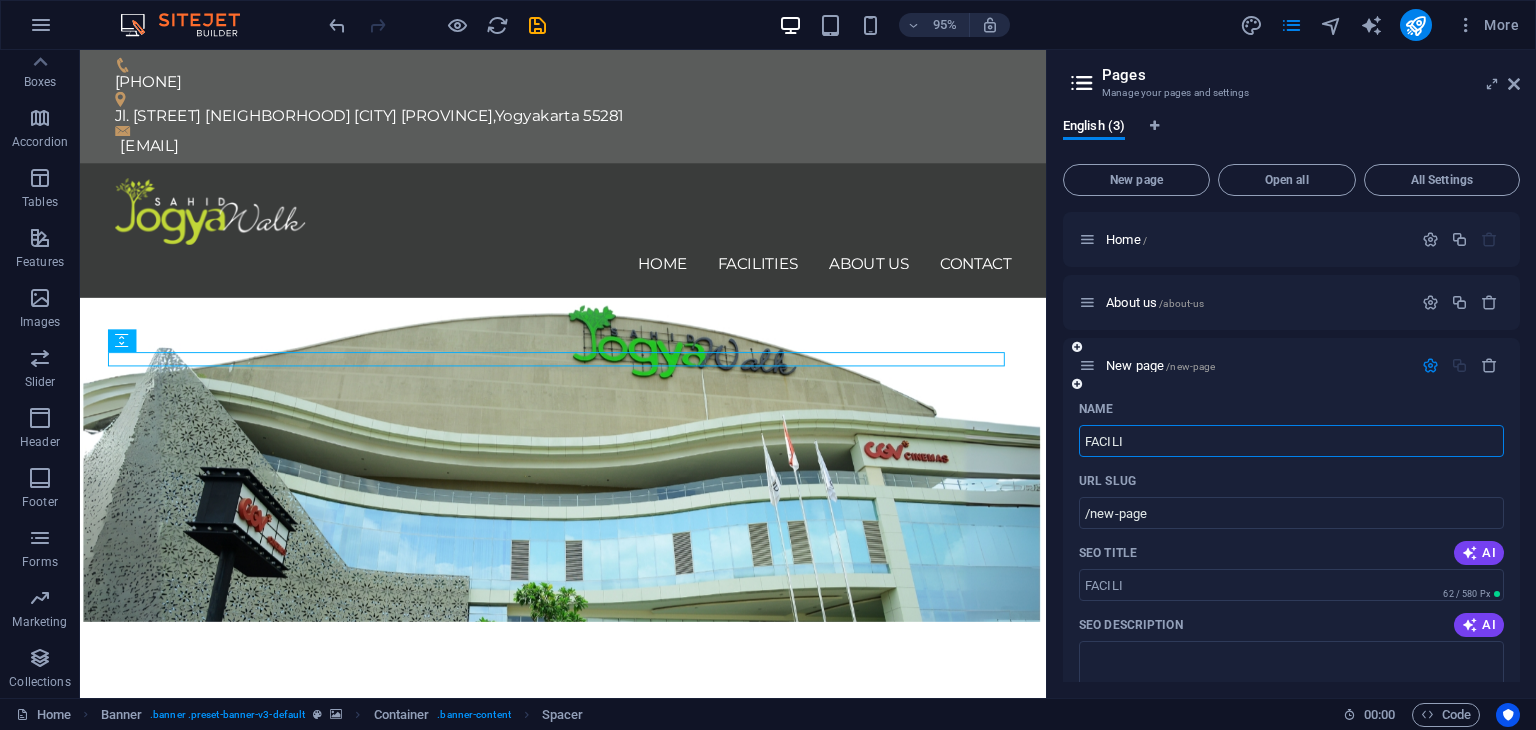 type on "FACILIT" 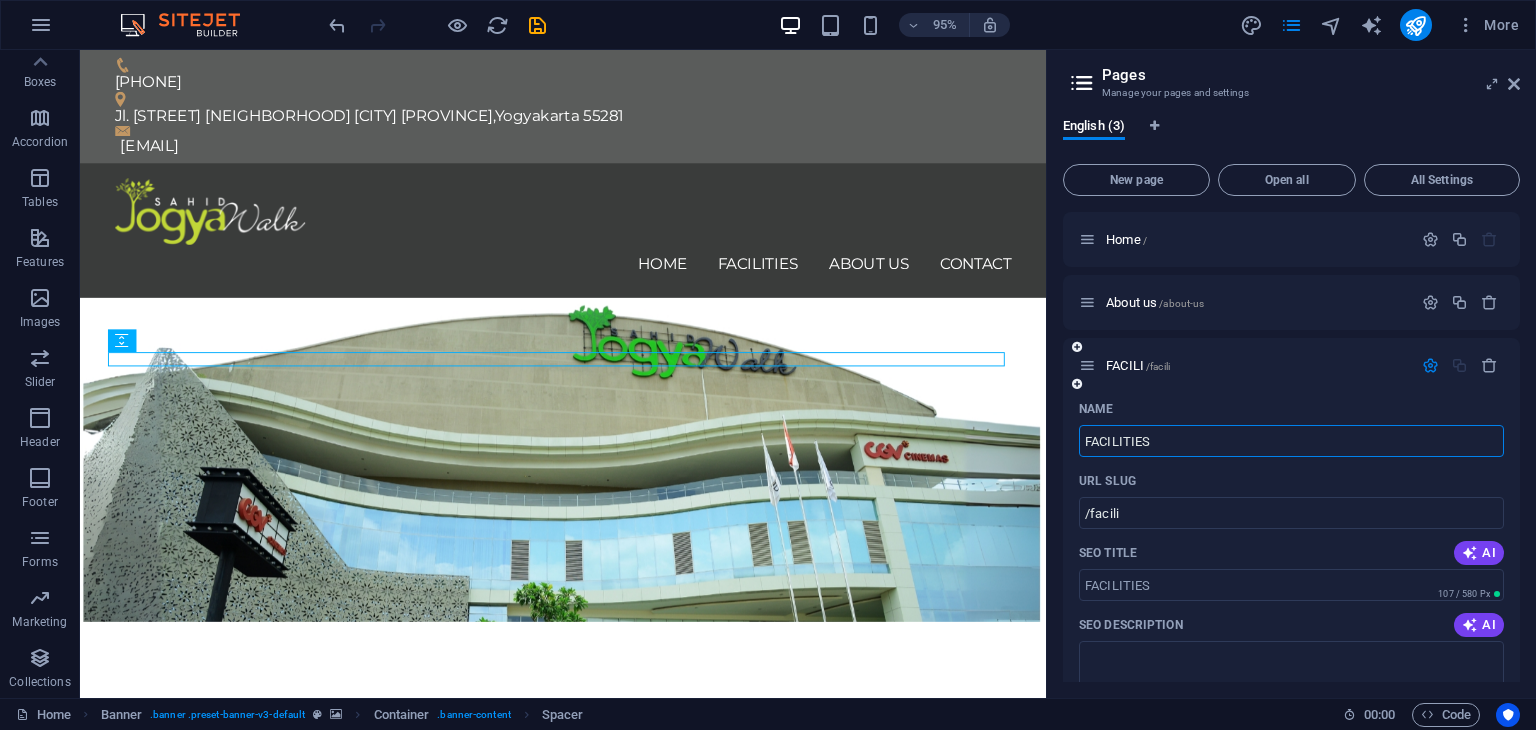 type on "FACILITIES" 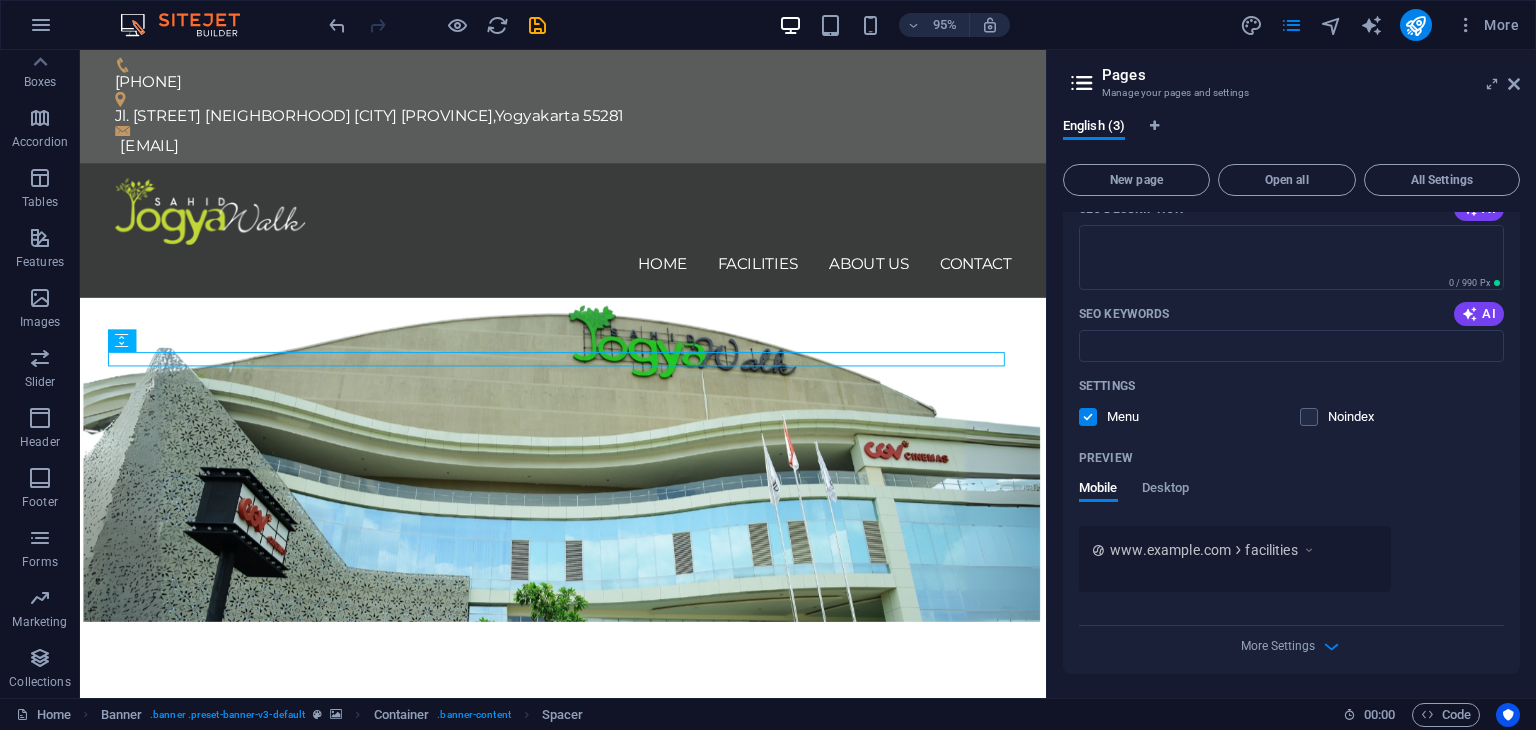 scroll, scrollTop: 0, scrollLeft: 0, axis: both 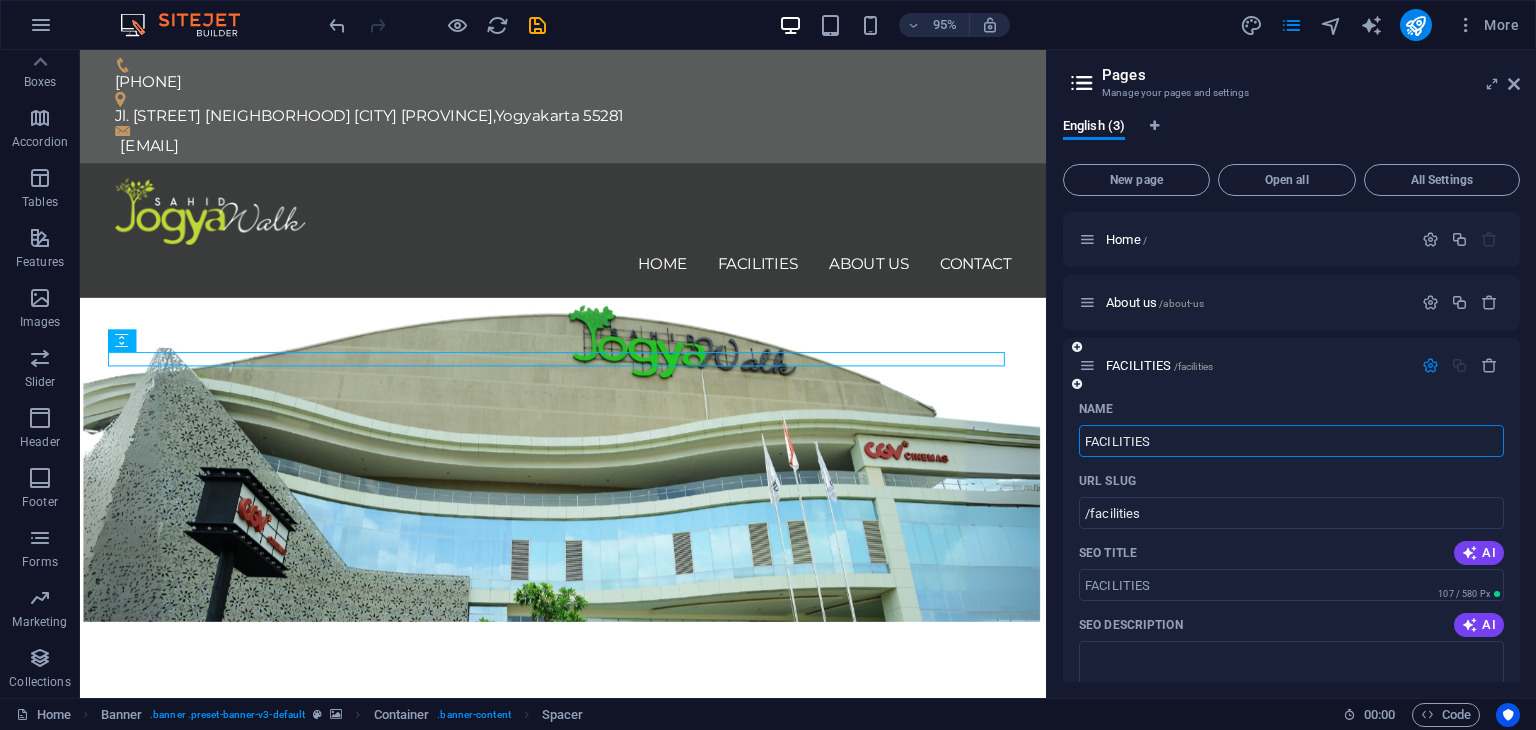 type on "FACILITIES" 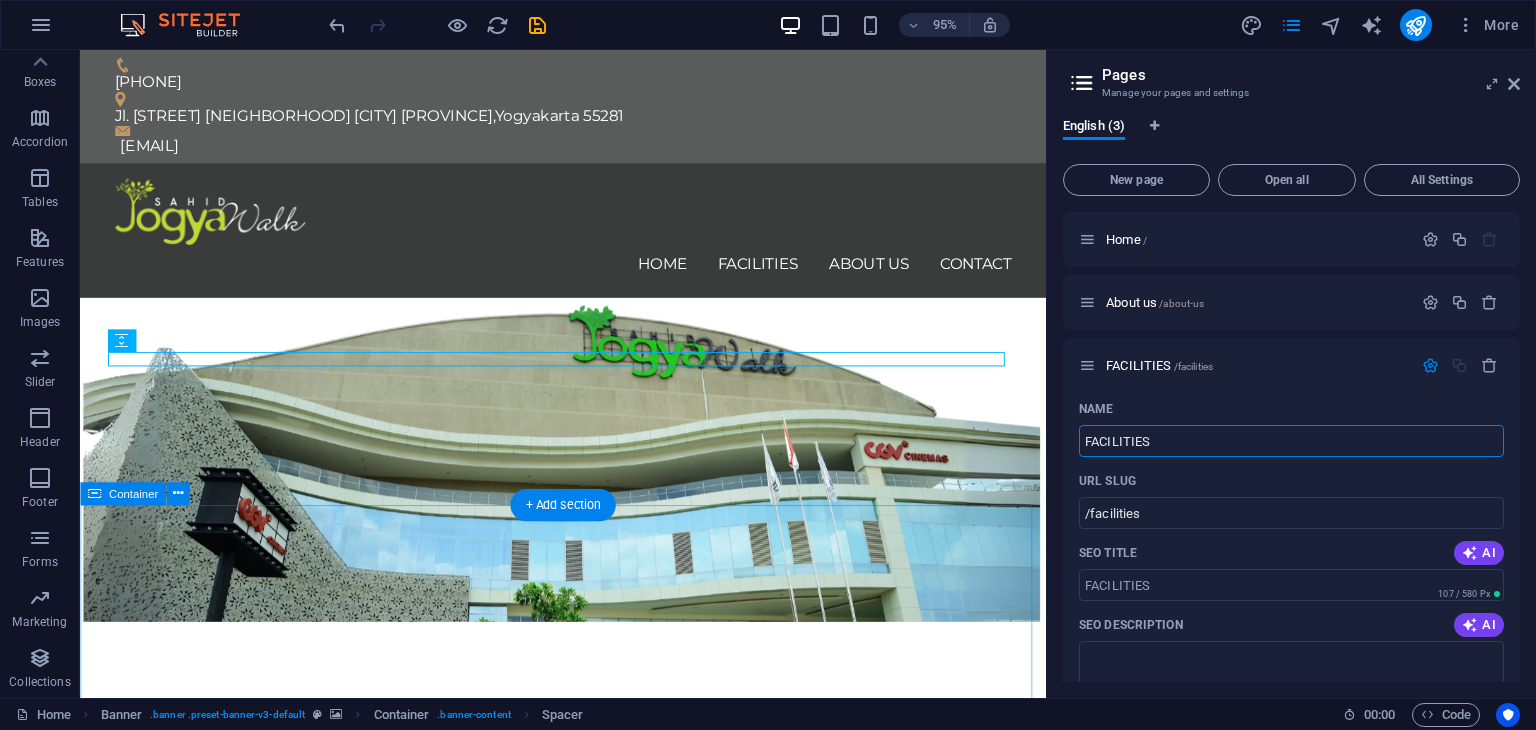 click on "Our services for you Headline Lorem ipsum dolor sit amet, consectetur adipisicing elit. Veritatis, dolorem! Headline Lorem ipsum dolor sit amet, consectetur adipisicing elit. Veritatis, dolorem! Headline Lorem ipsum dolor sit amet, consectetur adipisicing elit. Veritatis, dolorem!" at bounding box center (588, 1204) 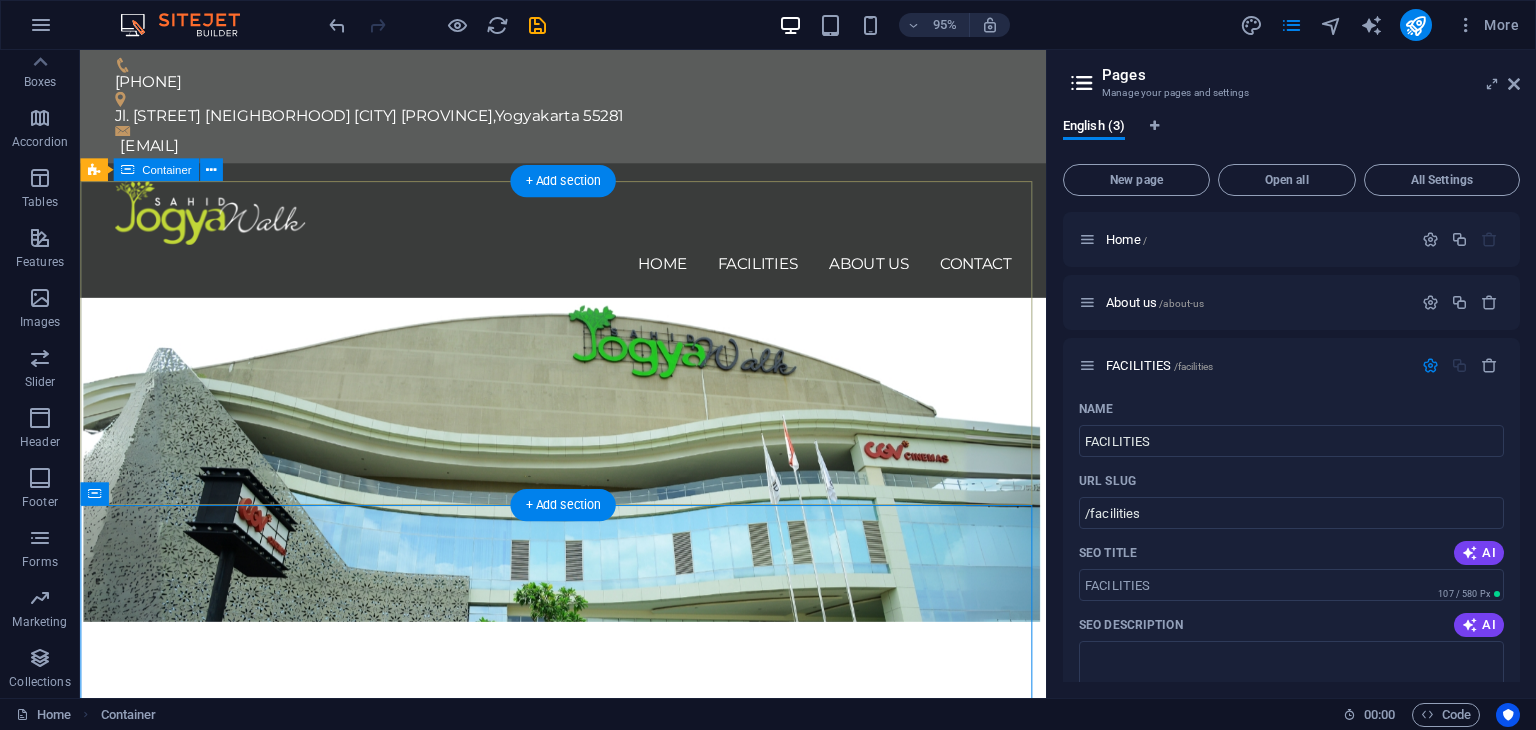 click at bounding box center (588, 756) 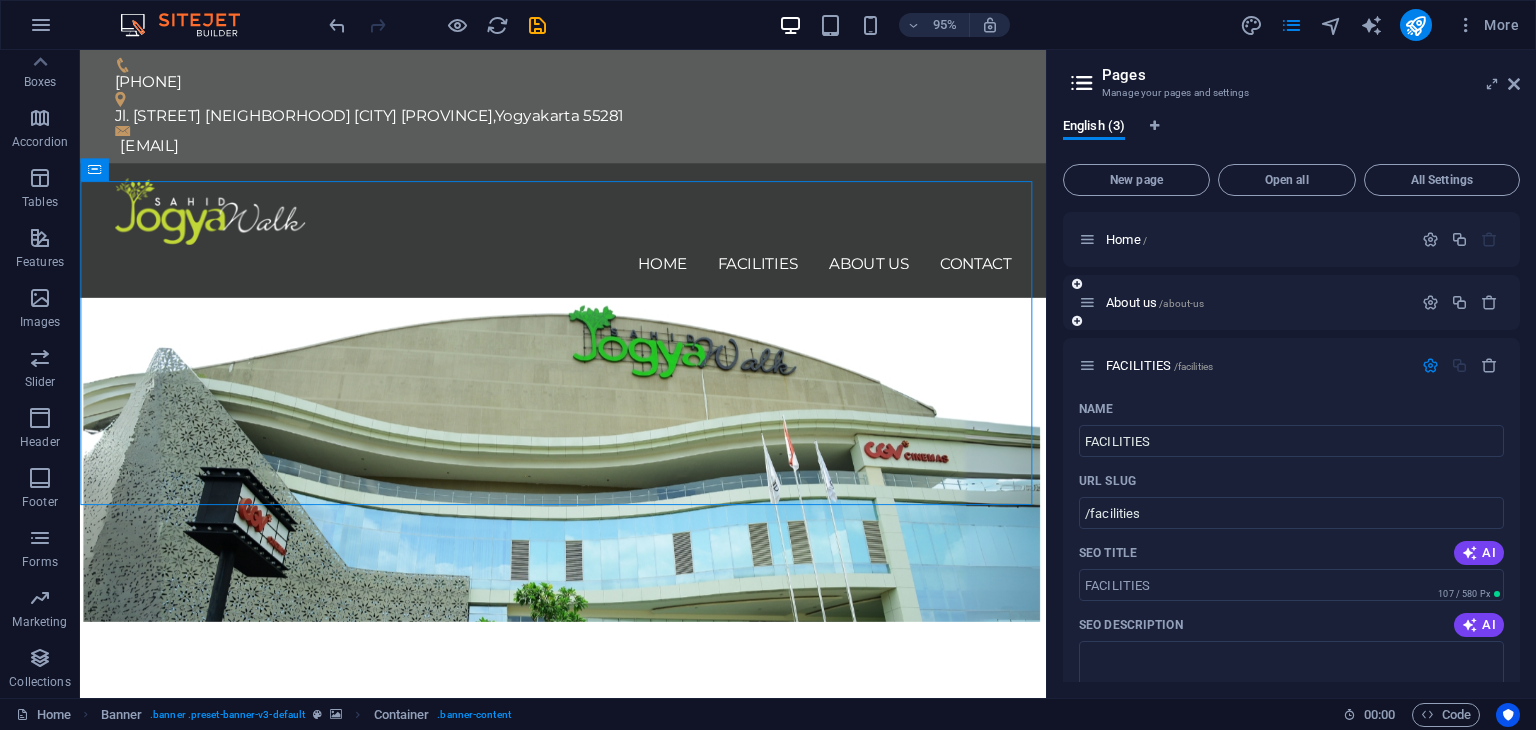 click at bounding box center [1087, 302] 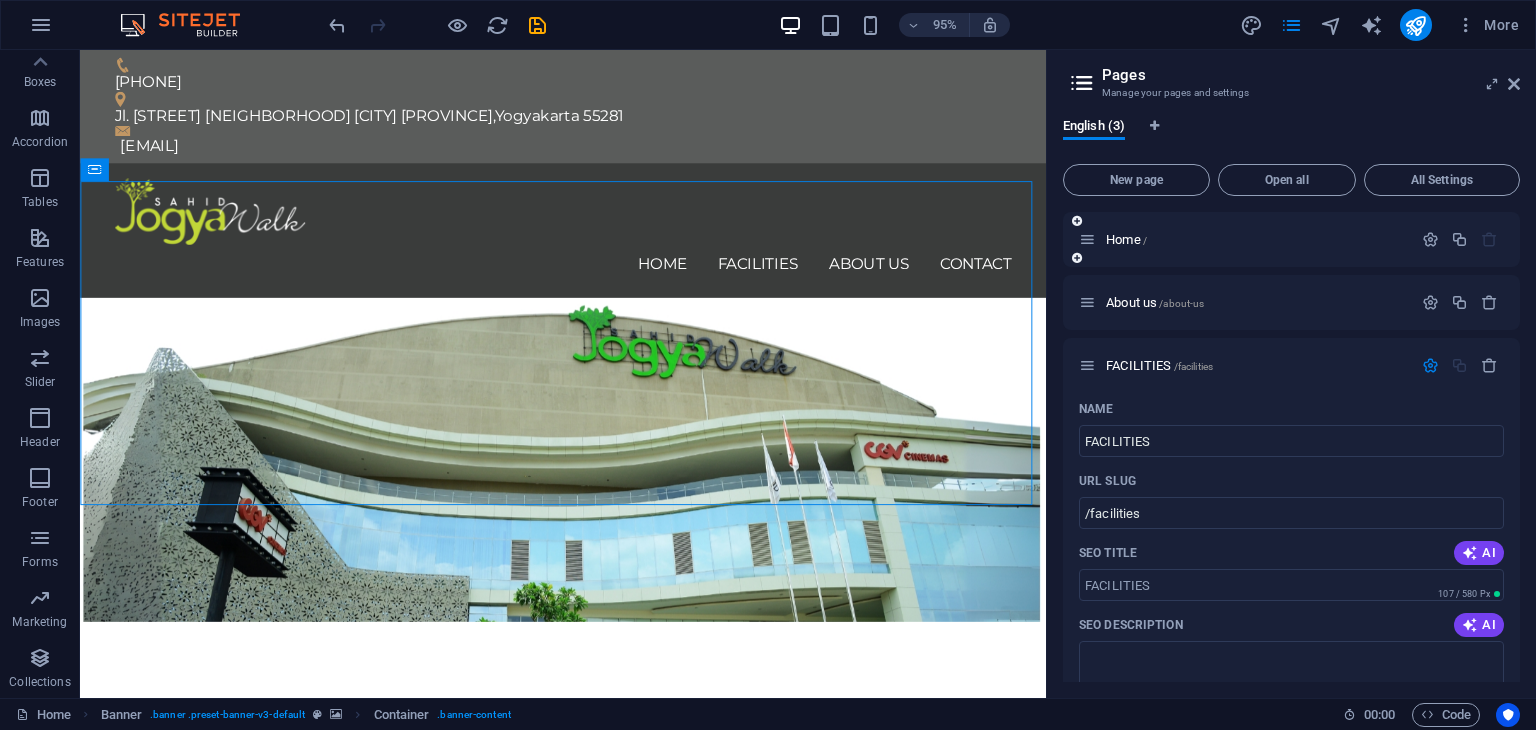click on "Home /" at bounding box center (1245, 239) 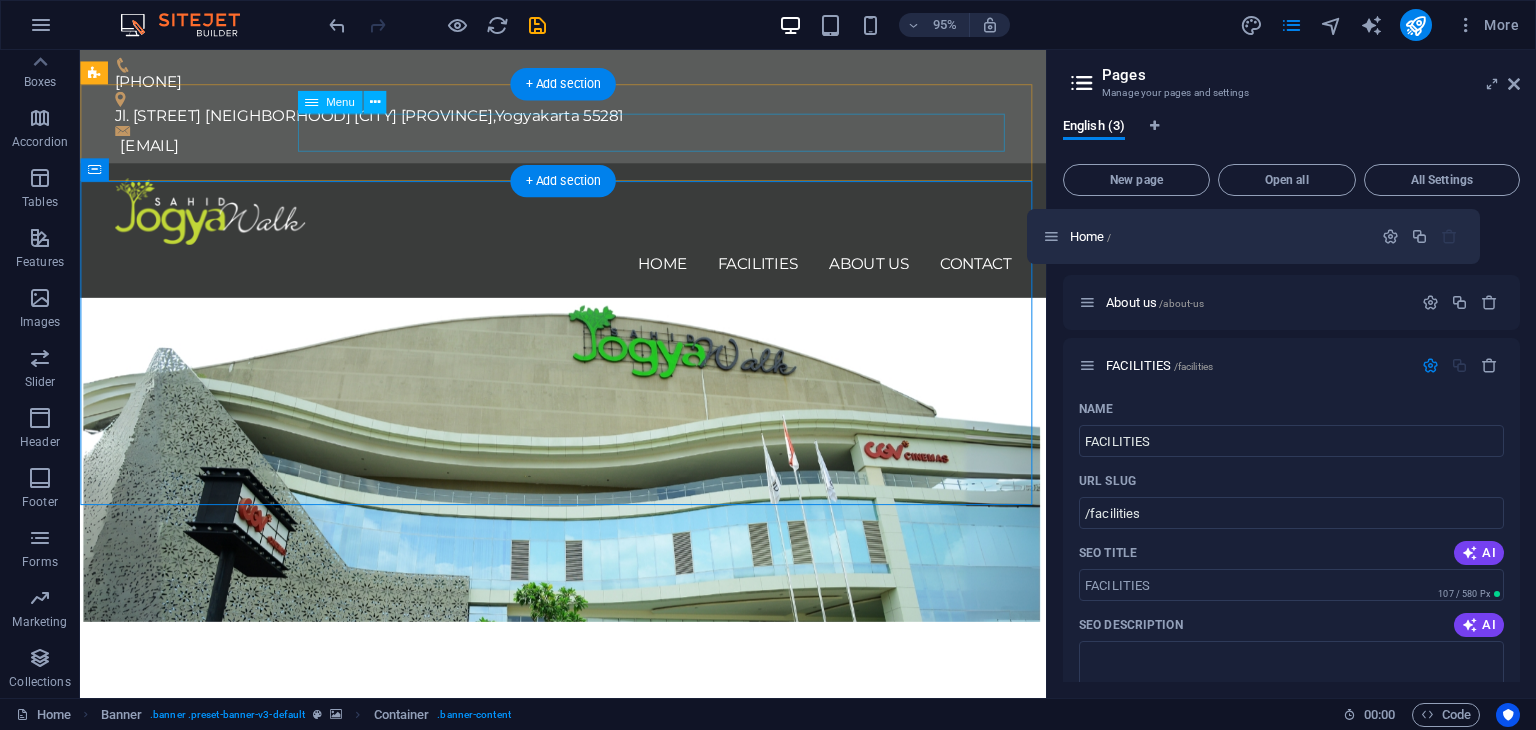 drag, startPoint x: 1170, startPoint y: 288, endPoint x: 672, endPoint y: 143, distance: 518.68005 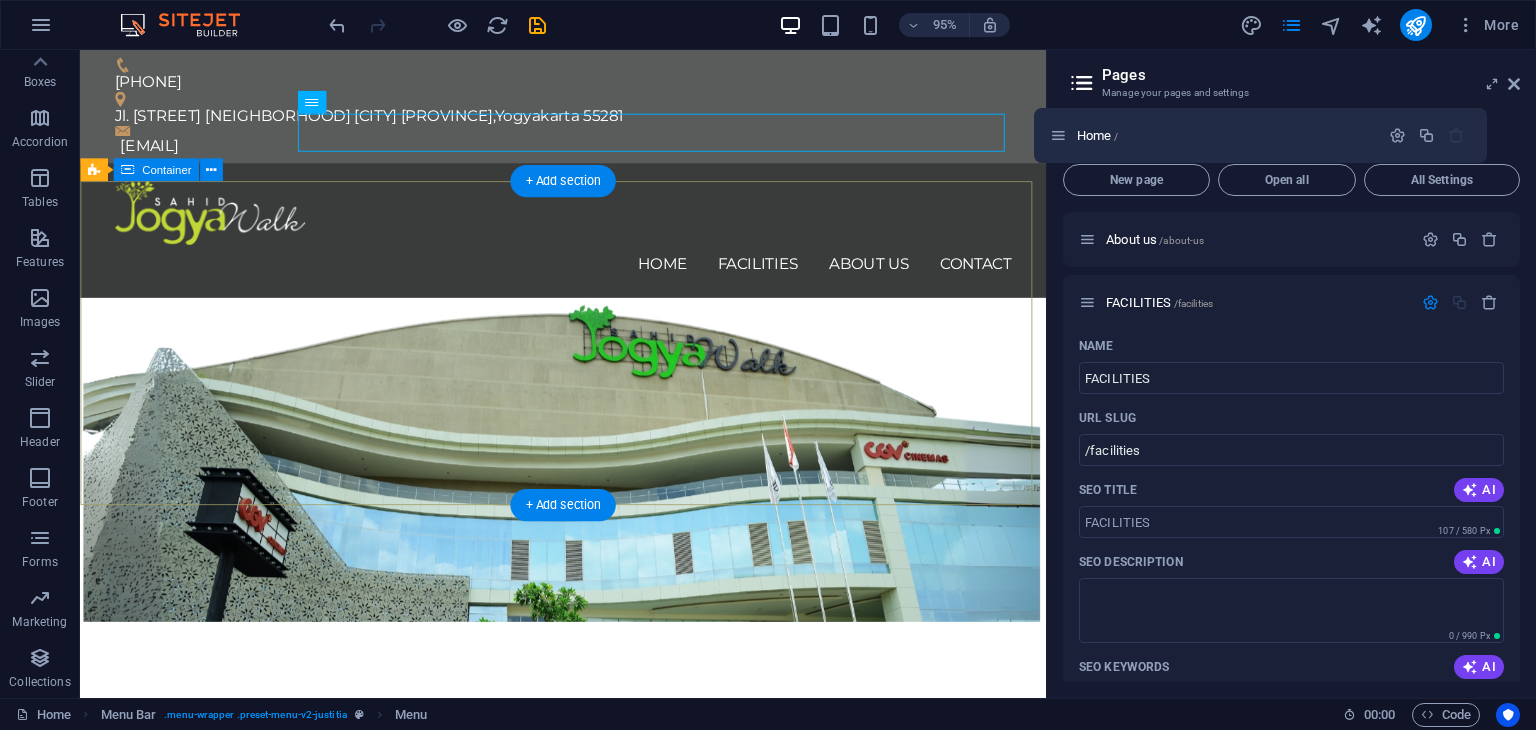 drag, startPoint x: 779, startPoint y: 318, endPoint x: 800, endPoint y: 307, distance: 23.70654 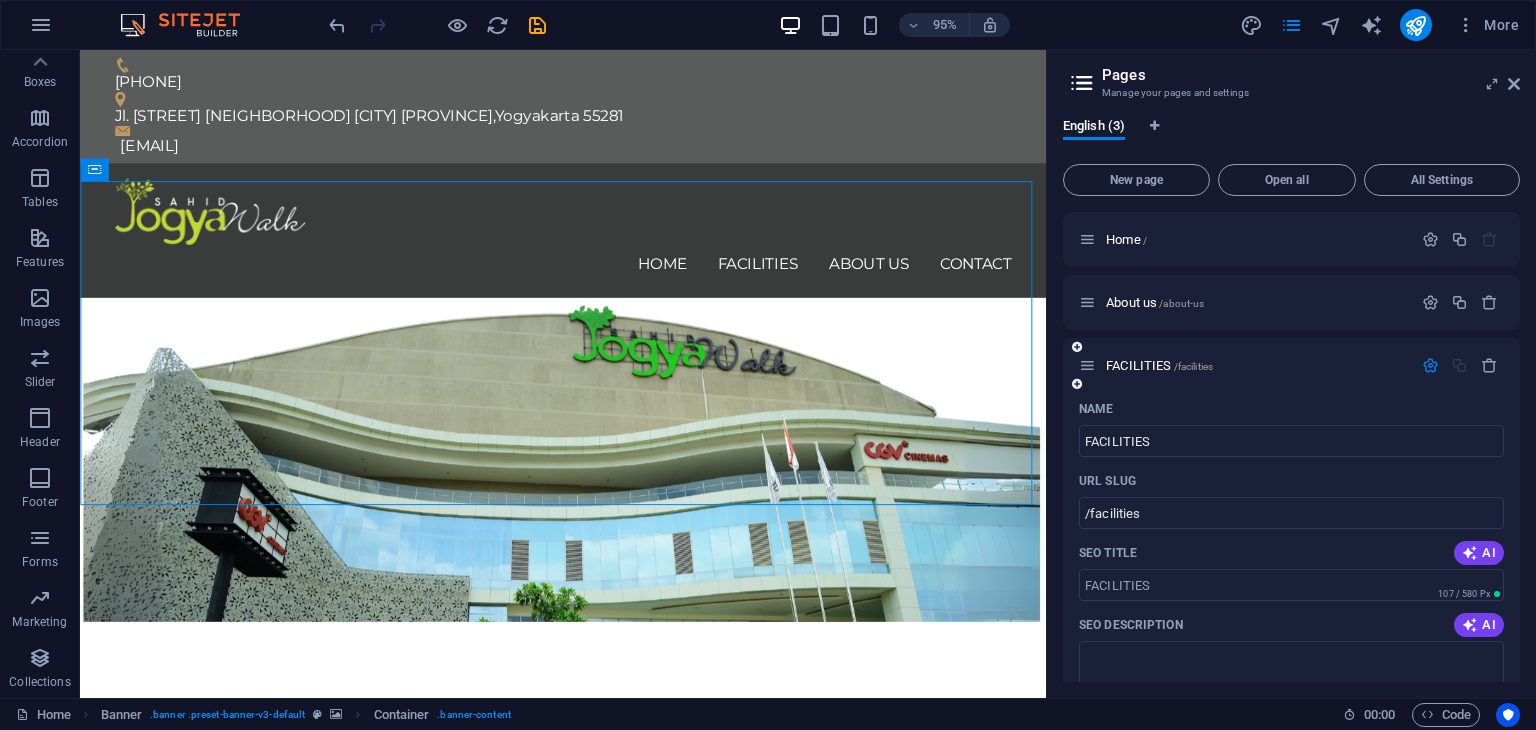 drag, startPoint x: 1265, startPoint y: 361, endPoint x: 1273, endPoint y: 337, distance: 25.298222 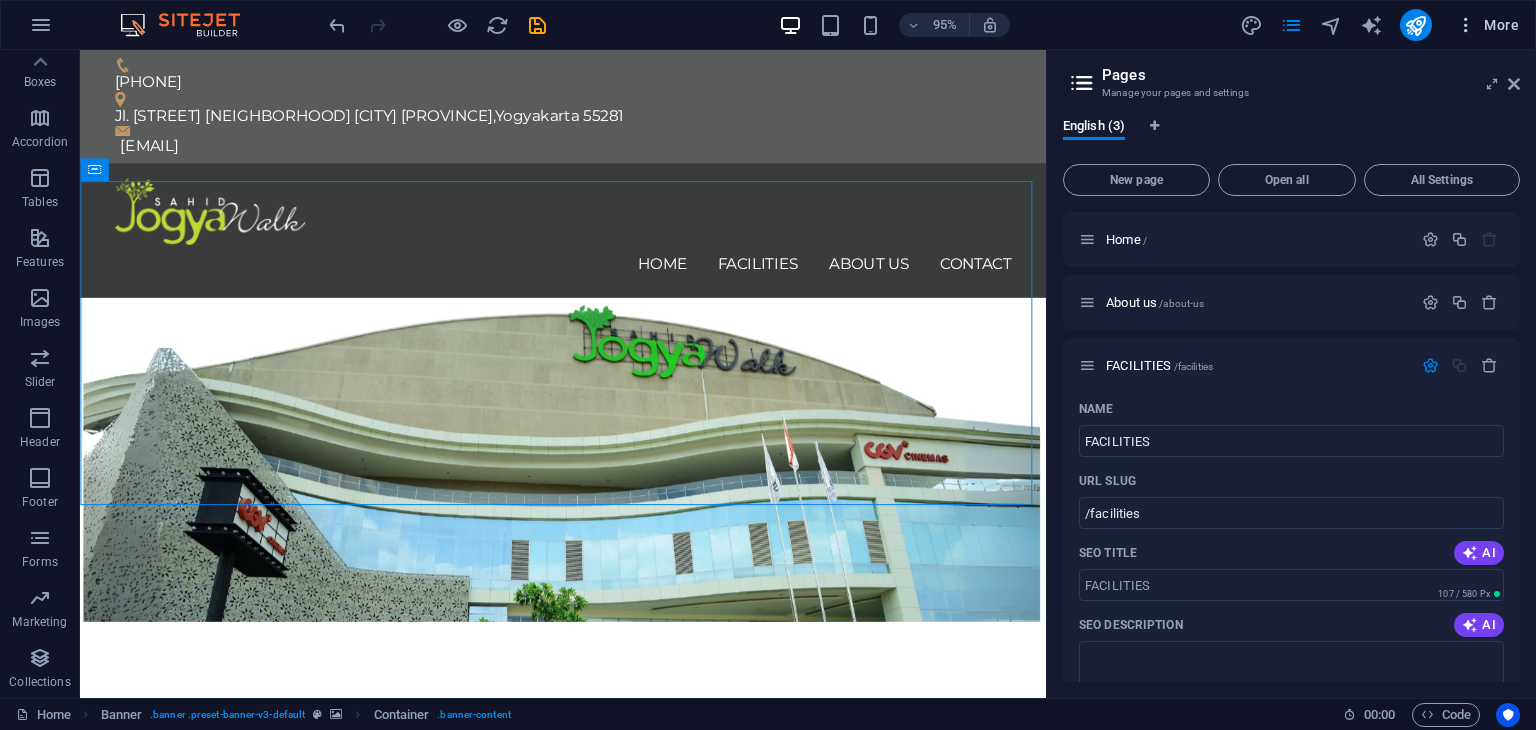 click on "More" at bounding box center [1487, 25] 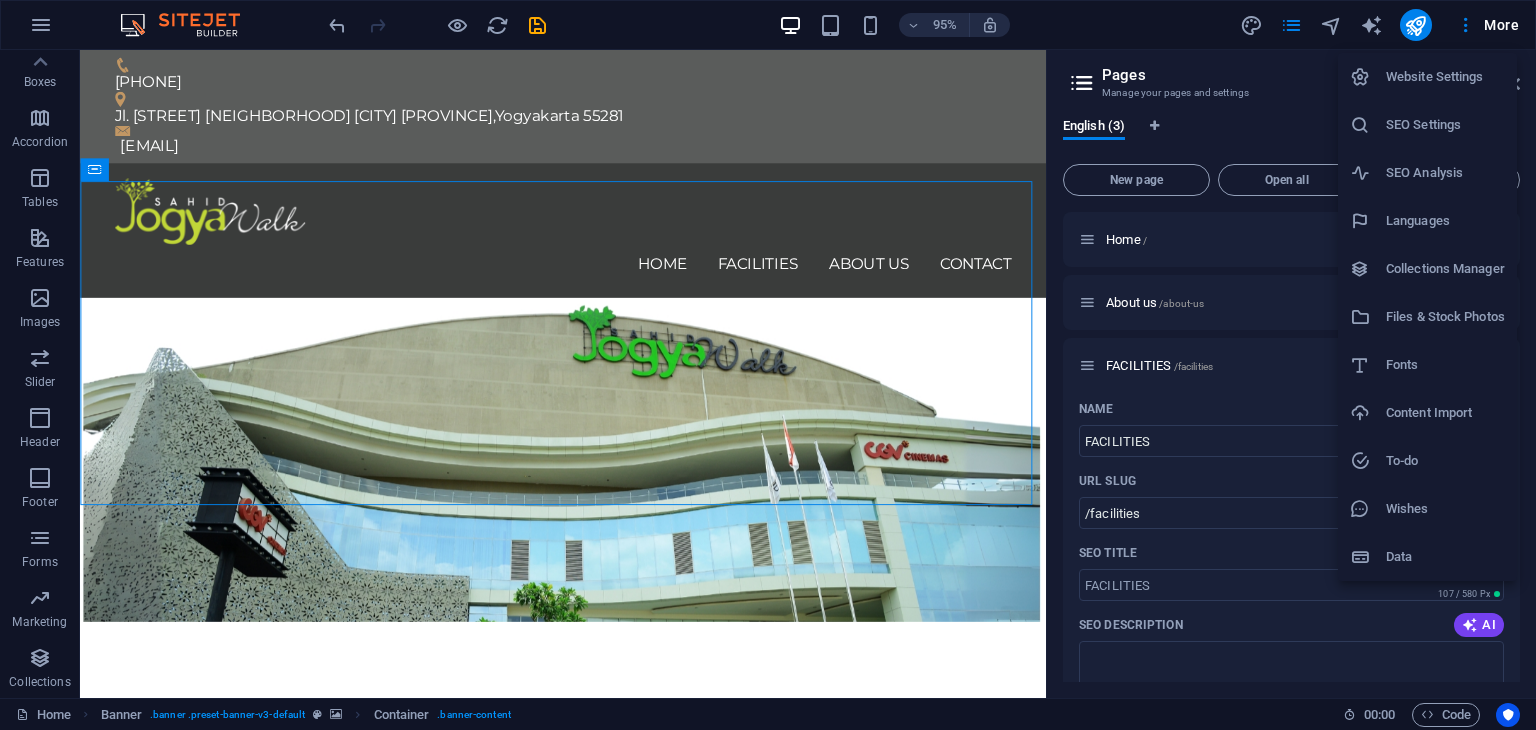 click at bounding box center (768, 365) 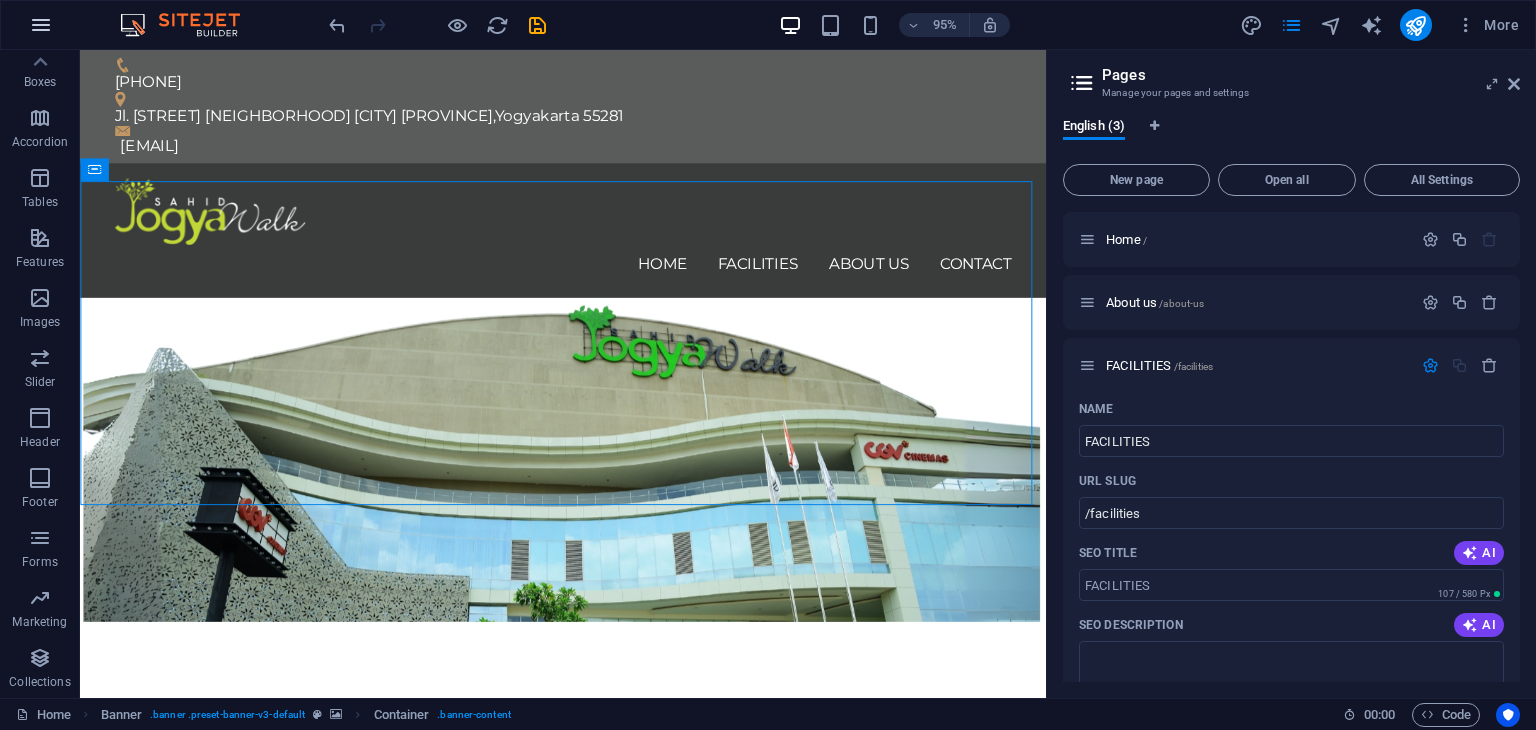 click at bounding box center [41, 25] 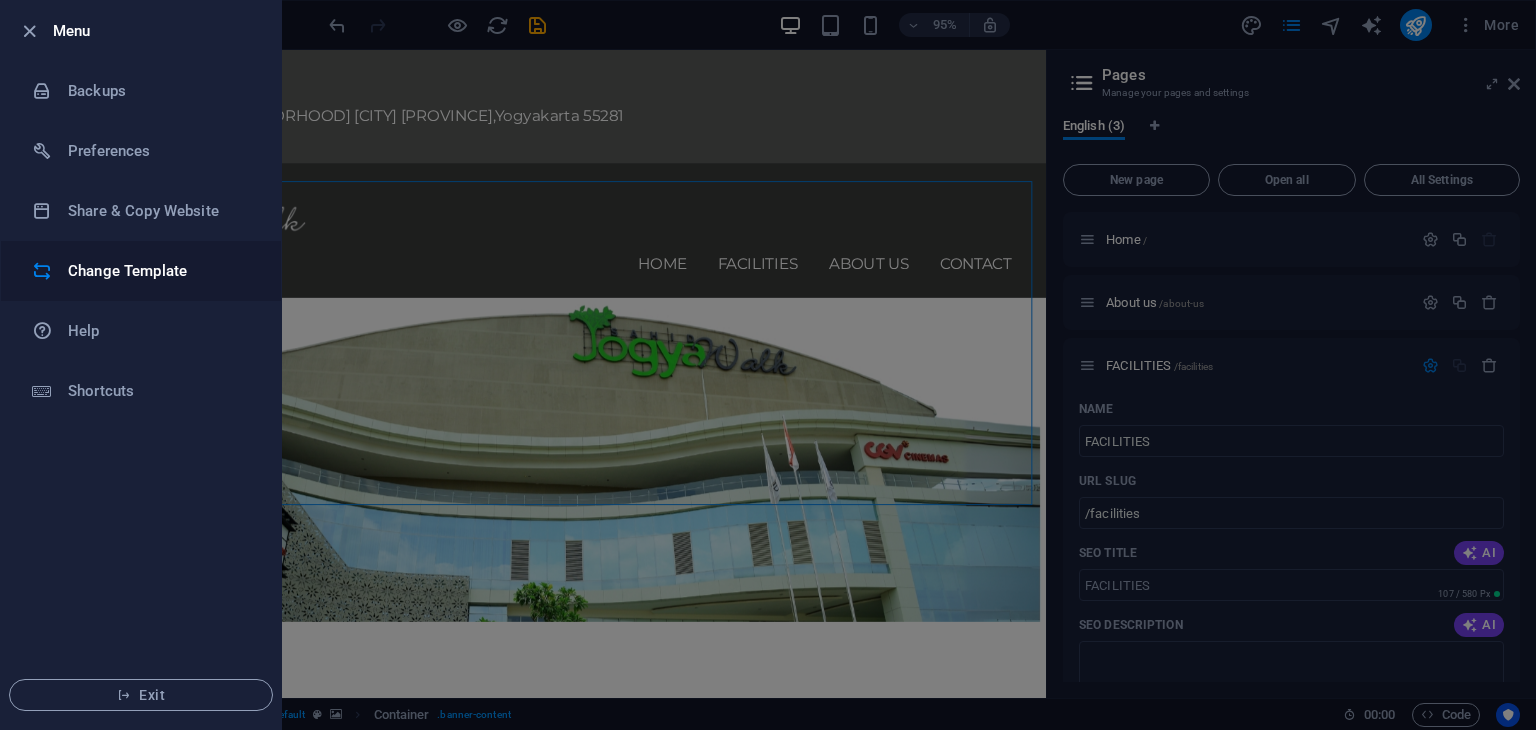 click on "Change Template" at bounding box center (160, 271) 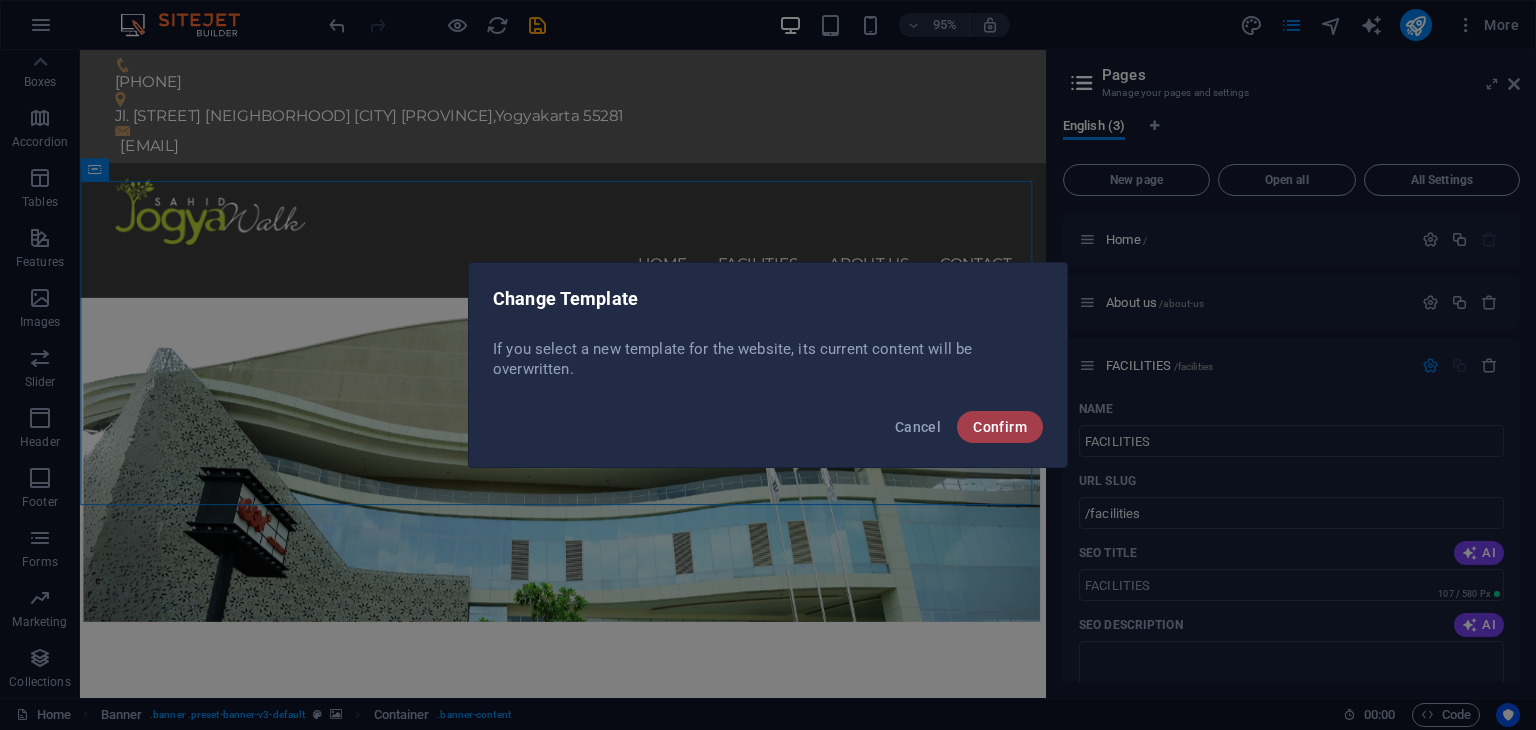 click on "Confirm" at bounding box center (1000, 427) 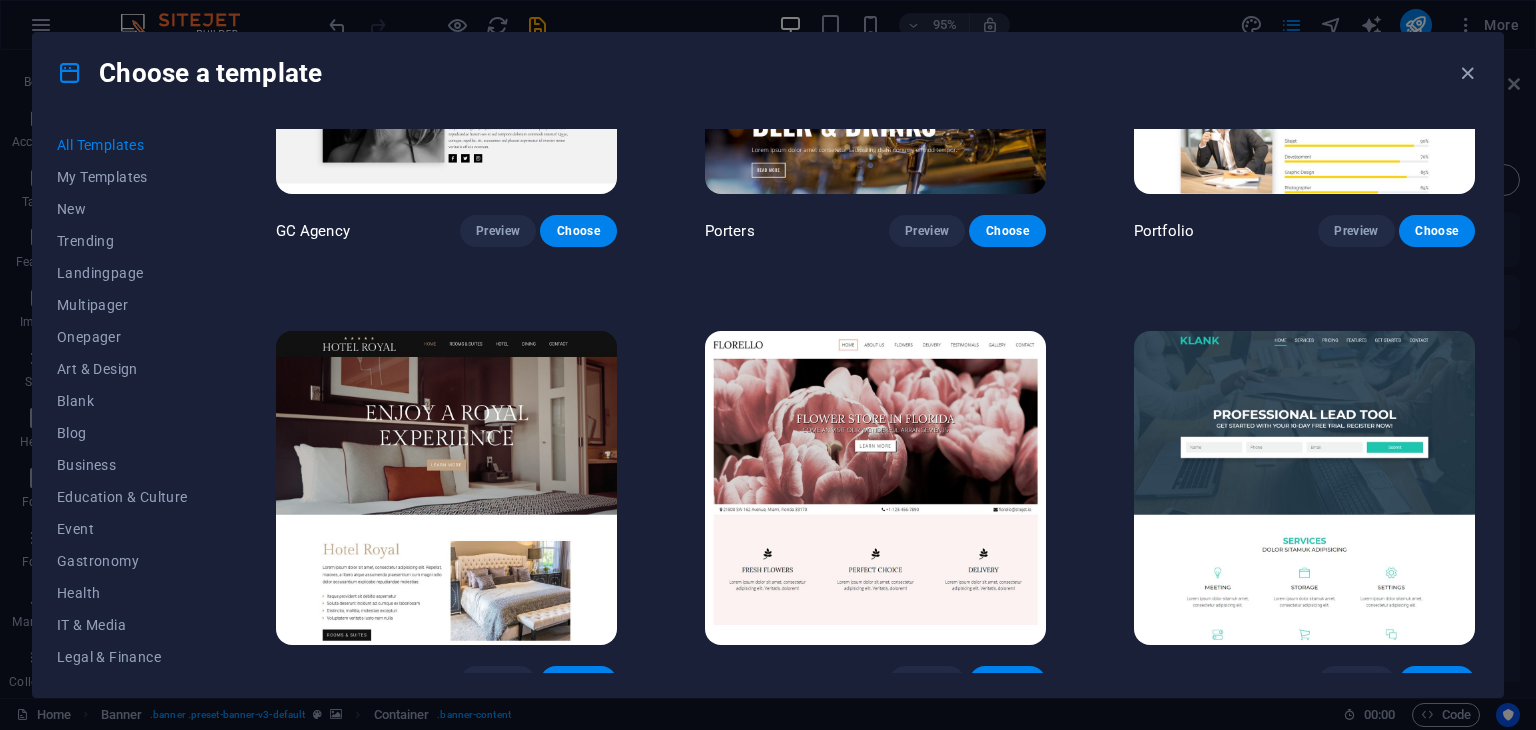 scroll, scrollTop: 16700, scrollLeft: 0, axis: vertical 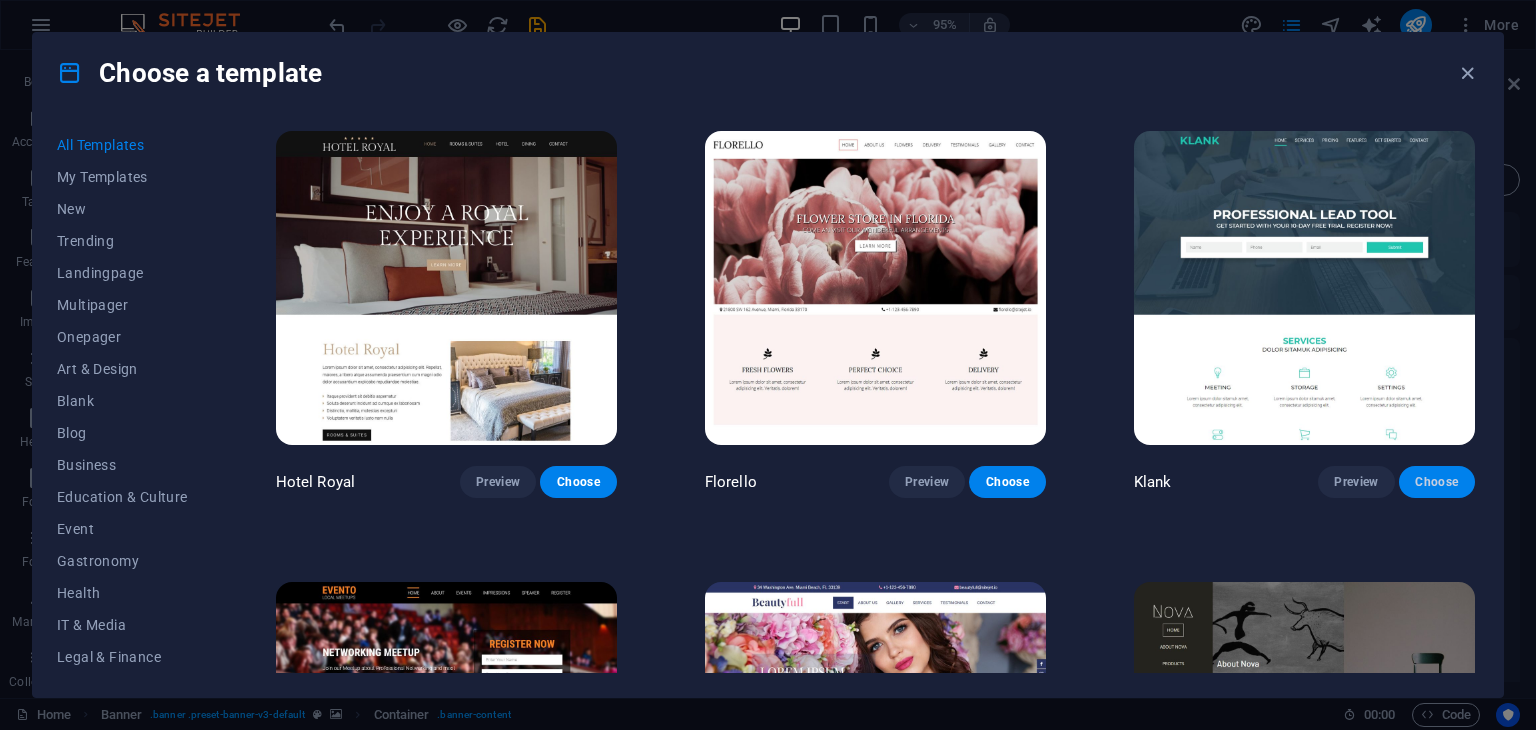 click on "Choose" at bounding box center (1437, 482) 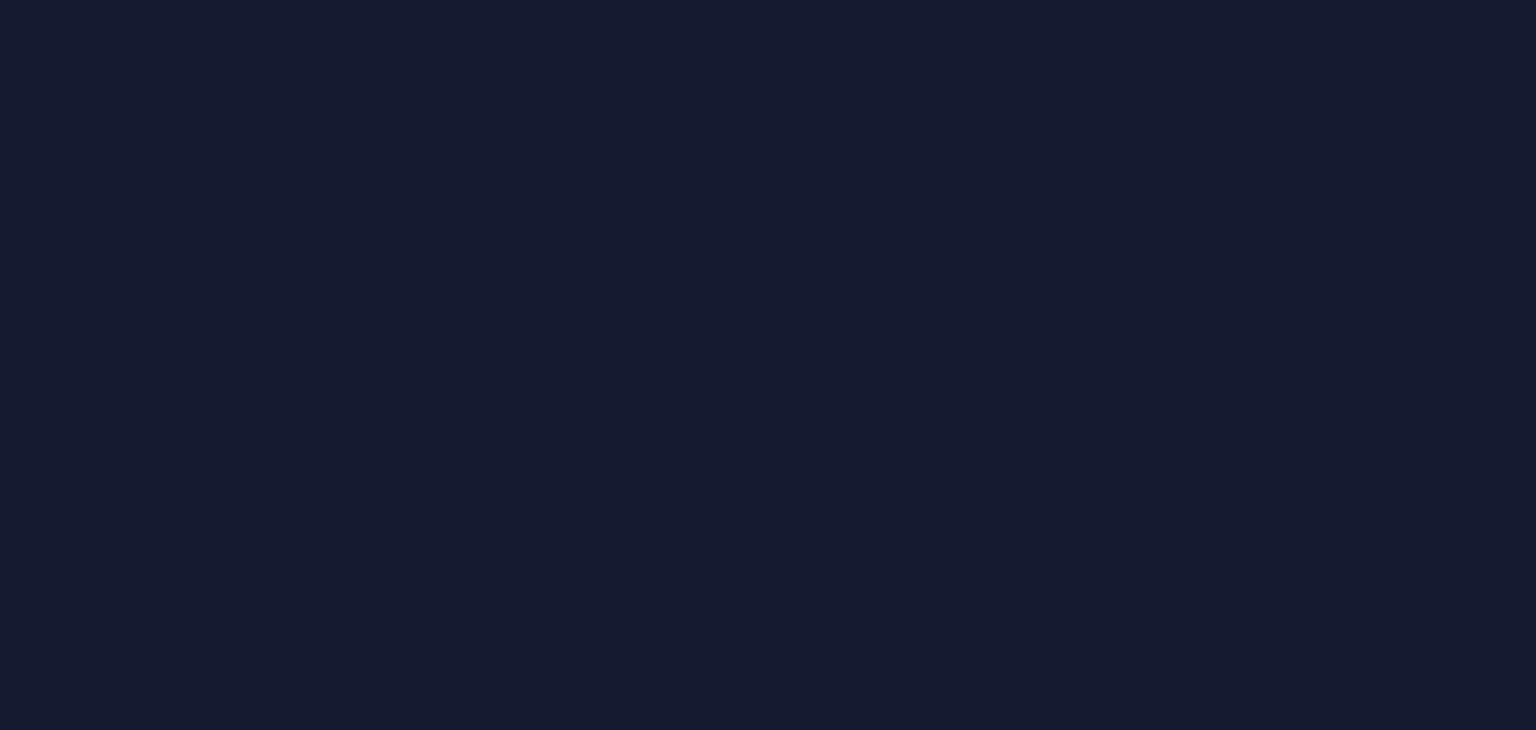 scroll, scrollTop: 0, scrollLeft: 0, axis: both 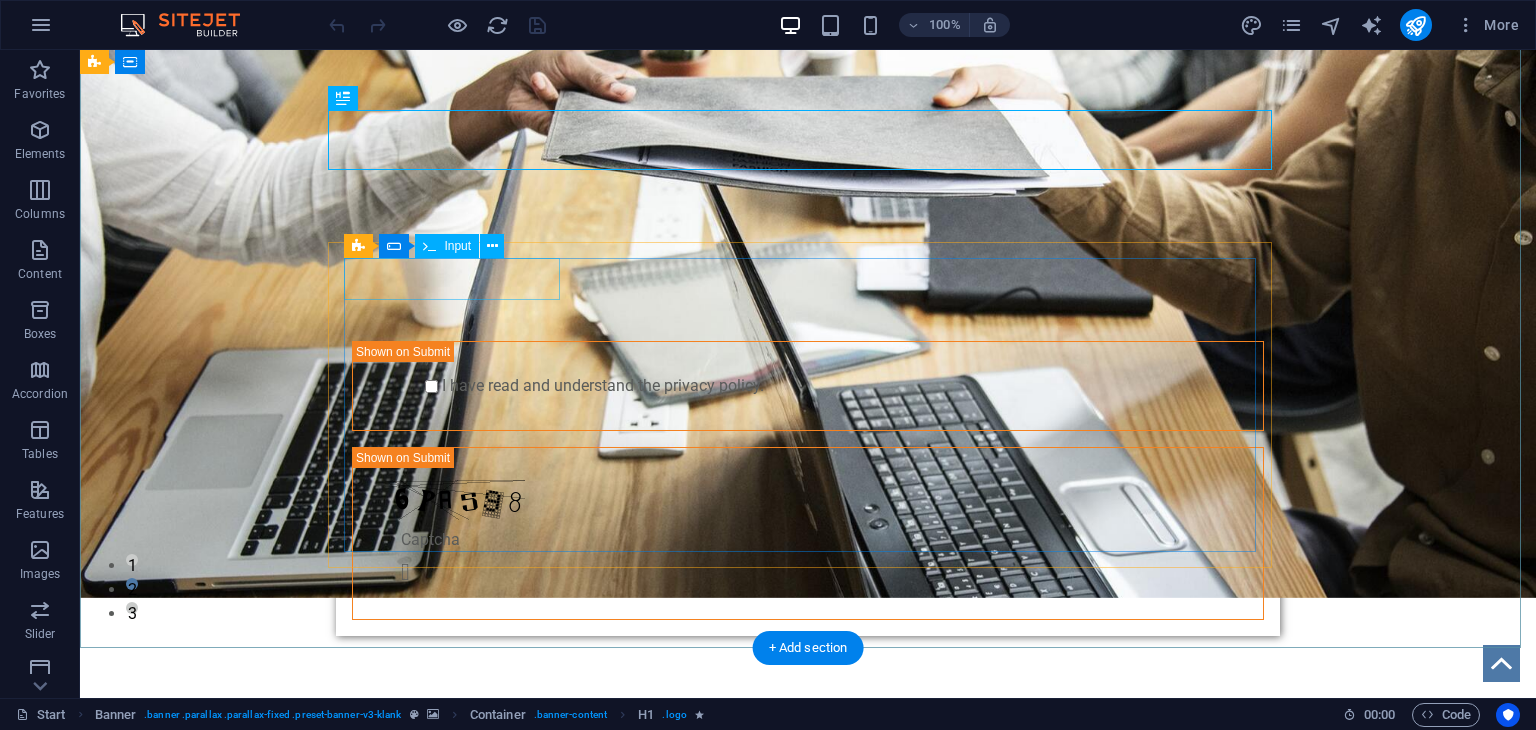 click at bounding box center [460, 304] 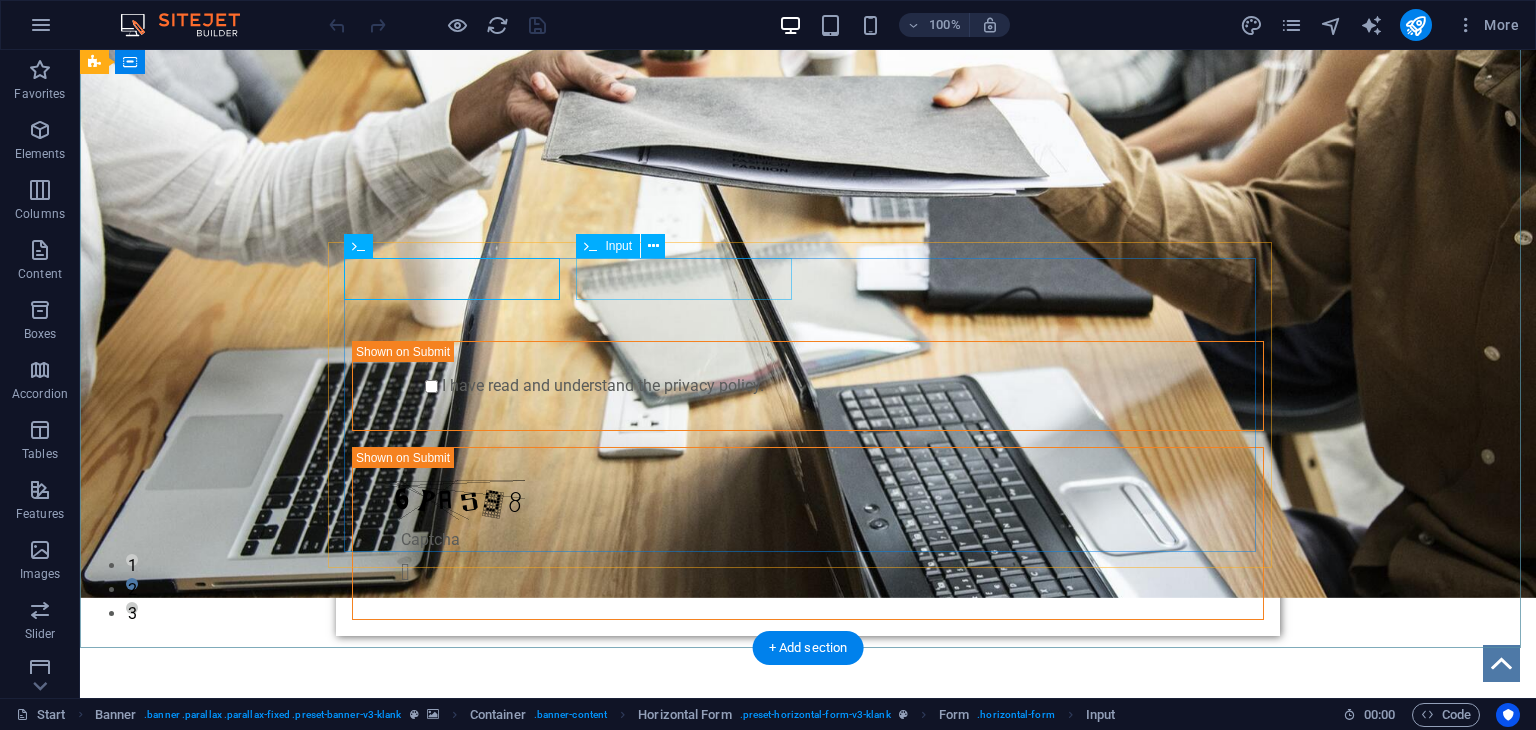 click at bounding box center [692, 304] 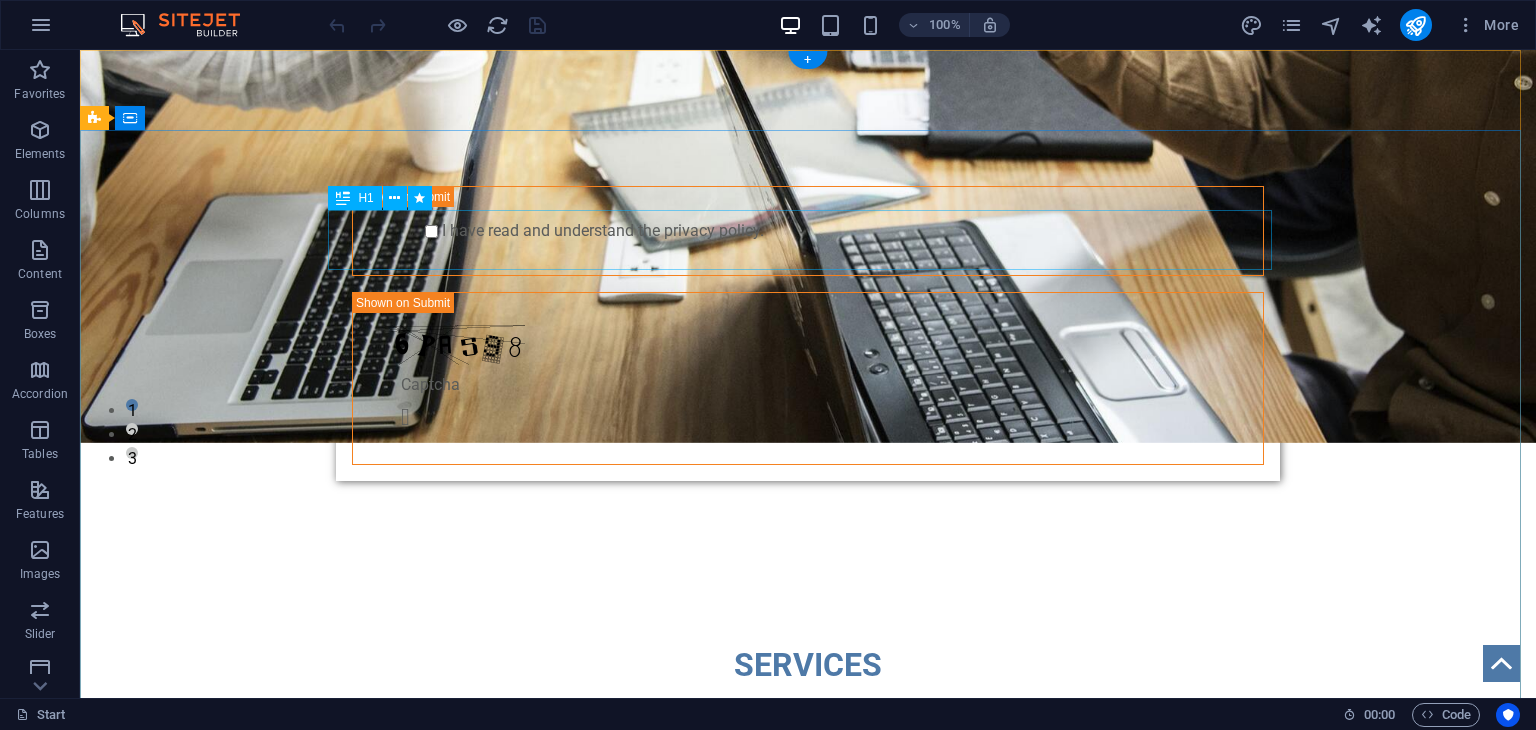 scroll, scrollTop: 0, scrollLeft: 0, axis: both 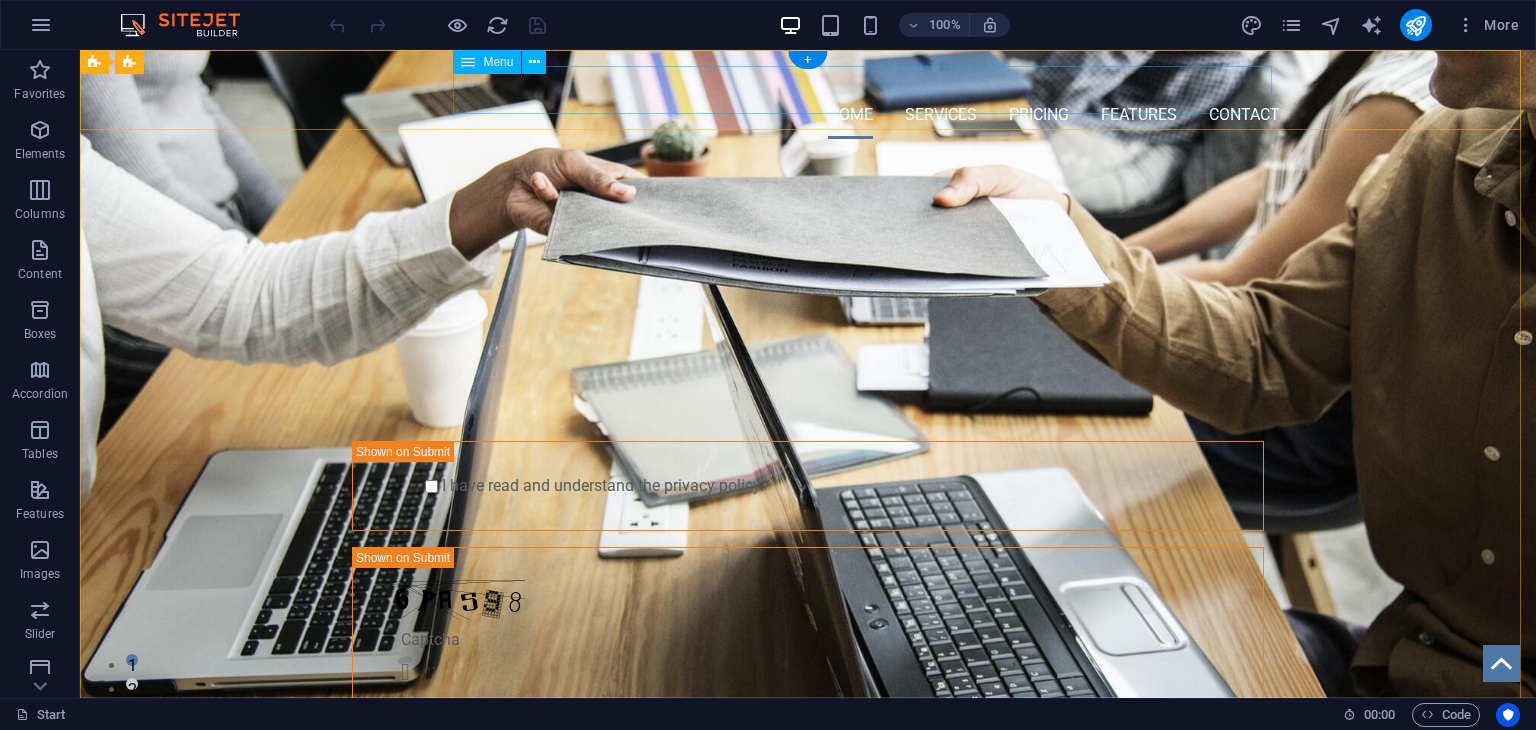 click on "Home Services Pricing Features Contact" at bounding box center [808, 115] 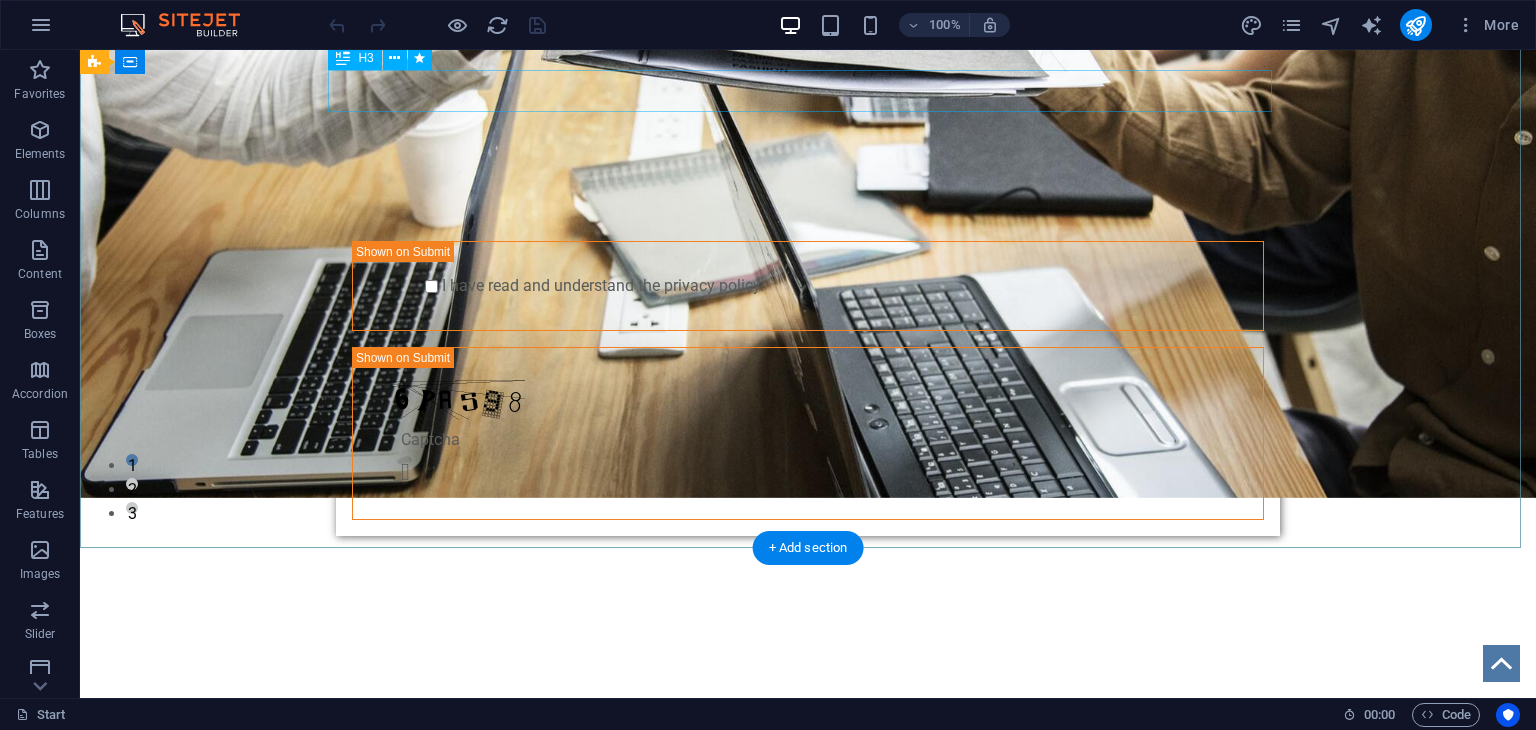 scroll, scrollTop: 0, scrollLeft: 0, axis: both 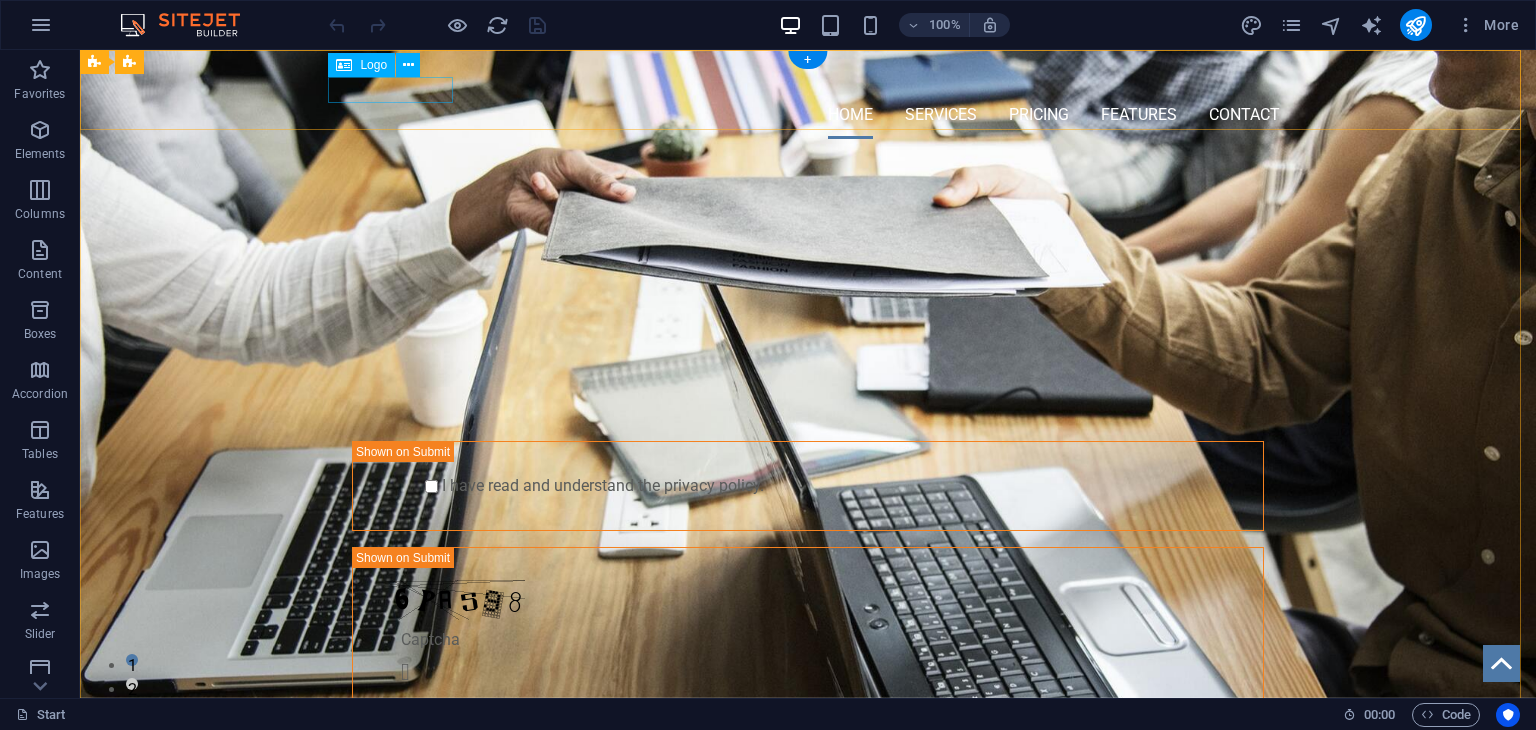 click at bounding box center [808, 78] 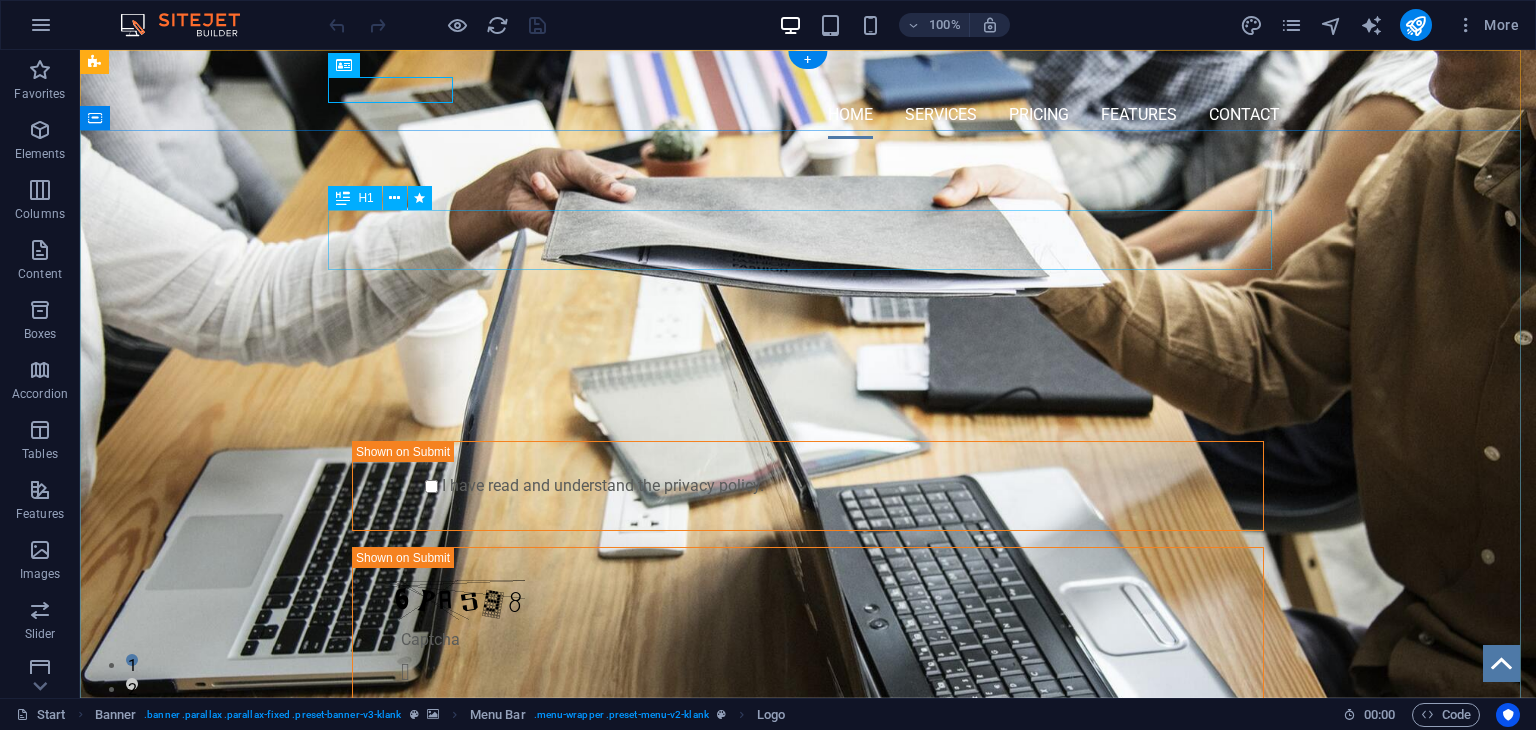 click on "PROFESSIONAL LEAD TOOL" at bounding box center (808, 265) 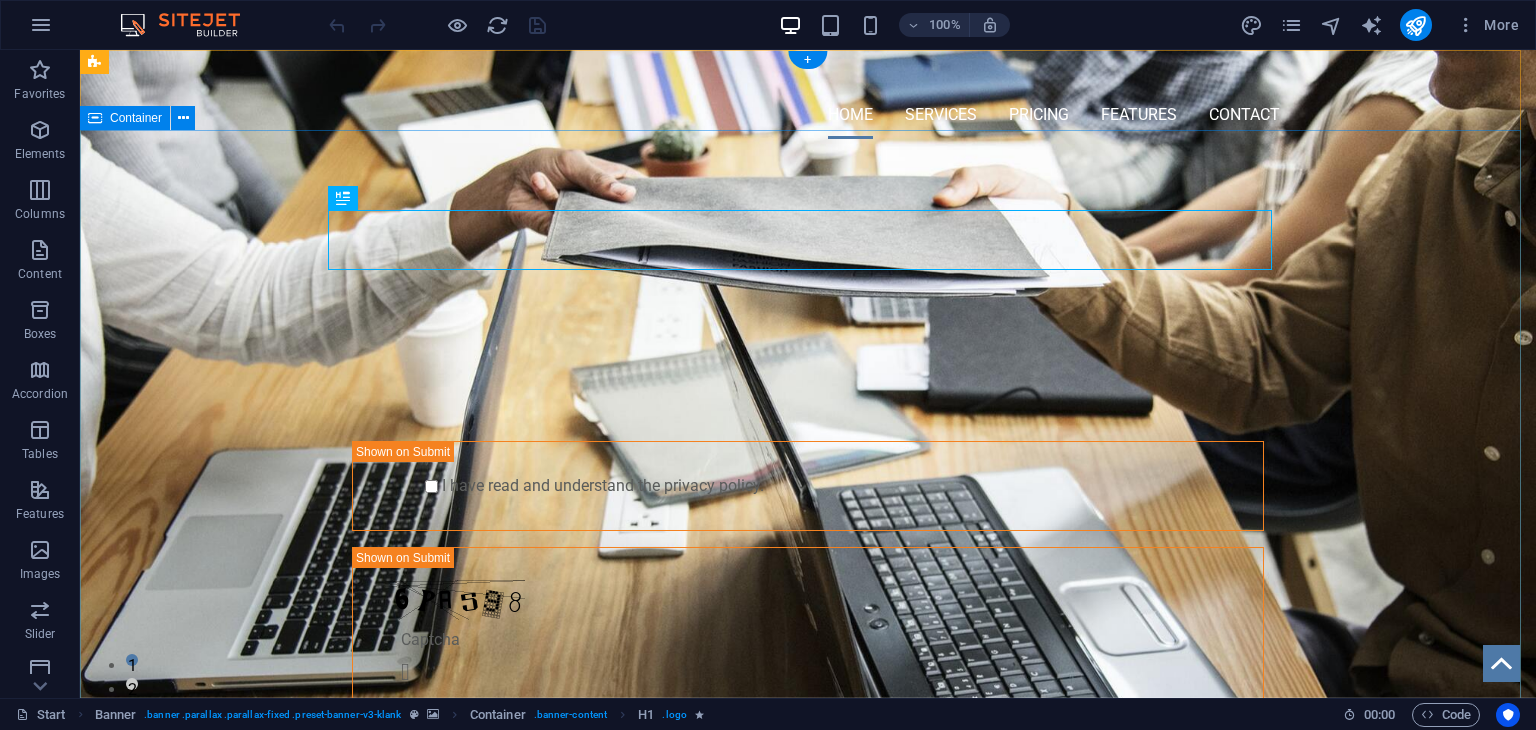 click on "PROFESSIONAL LEAD TOOL GET STARTED WITH YOUR 10-DAY FREE TRIAL. REGISTER NOW! Submit   I have read and understand the privacy policy. Unreadable? Load new" at bounding box center (808, 485) 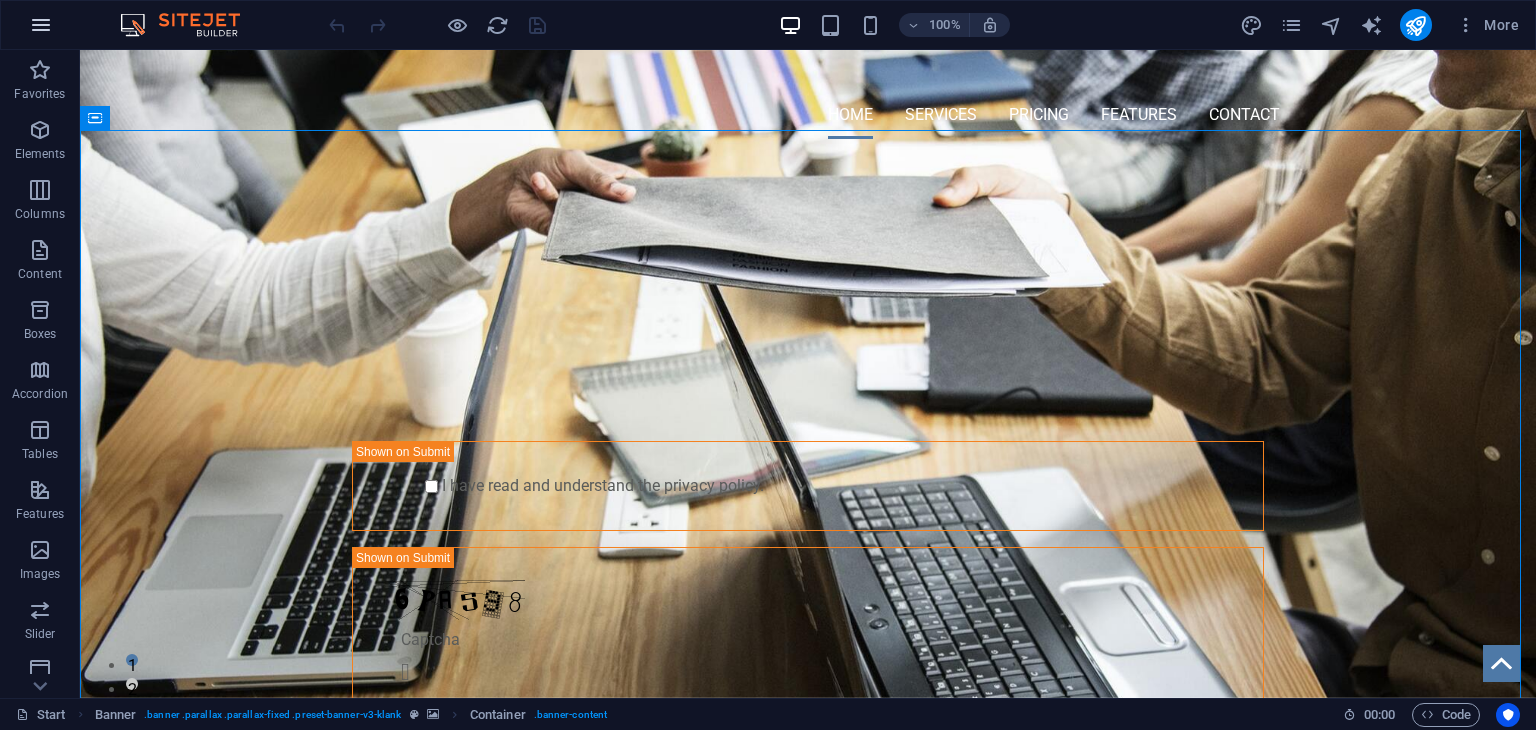 click at bounding box center [41, 25] 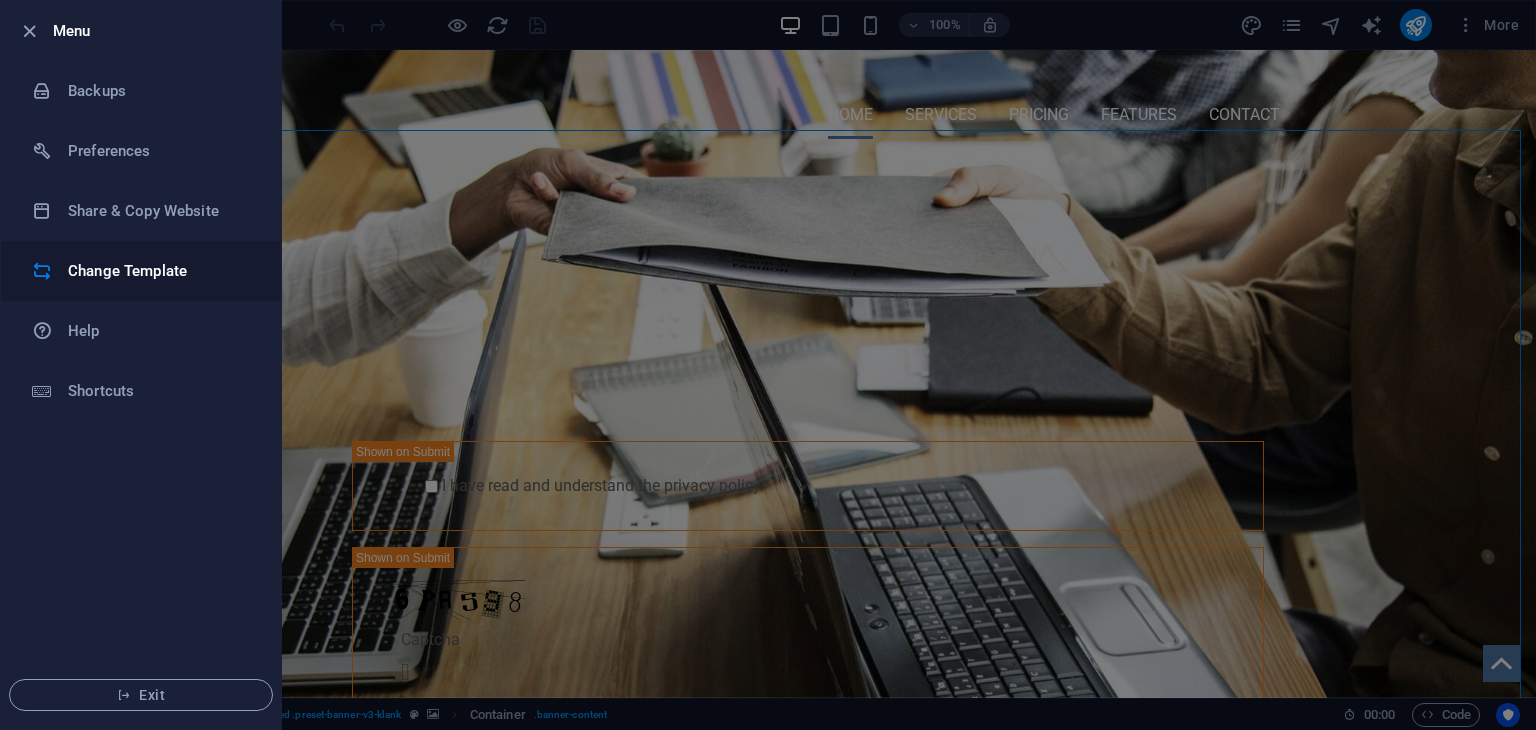 click on "Change Template" at bounding box center (160, 271) 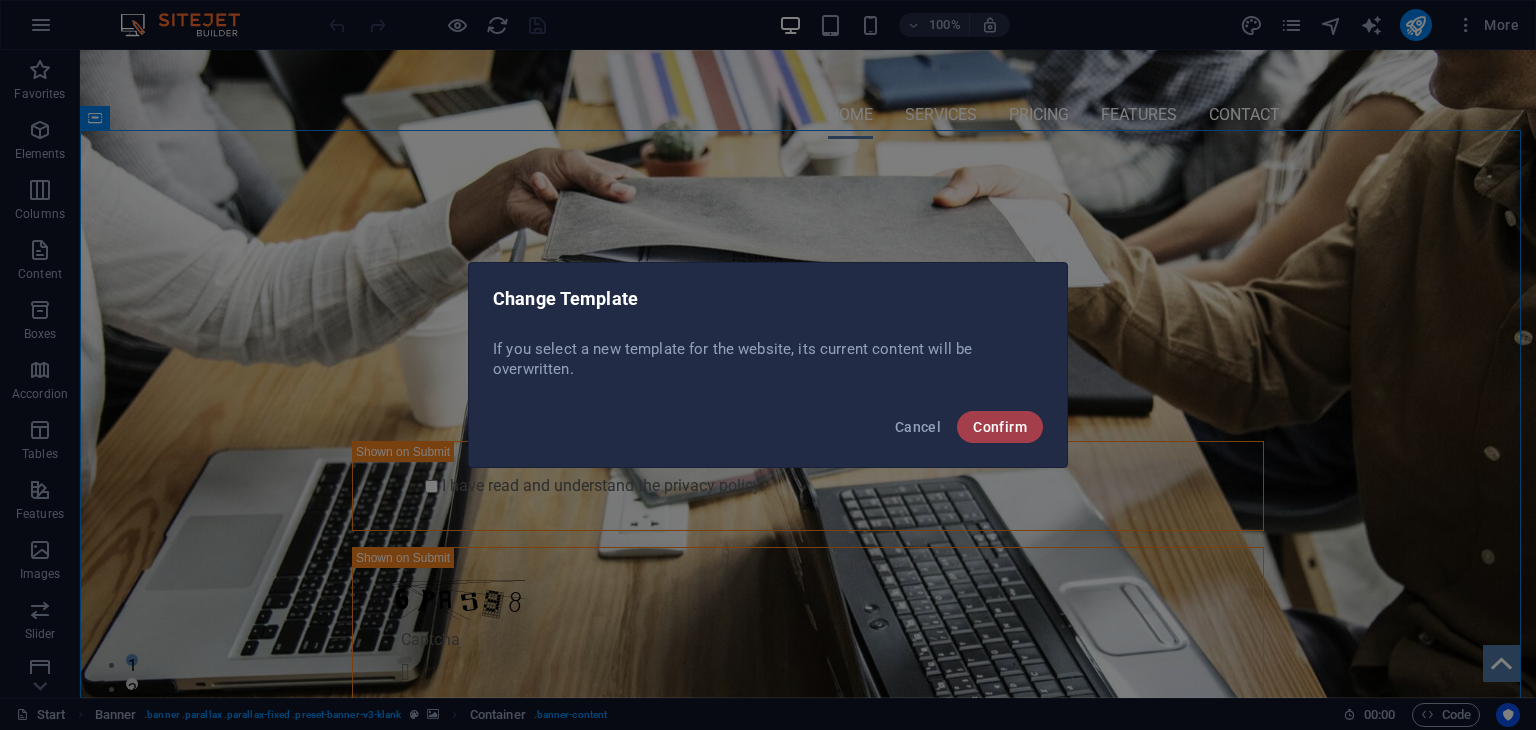 click on "Confirm" at bounding box center (1000, 427) 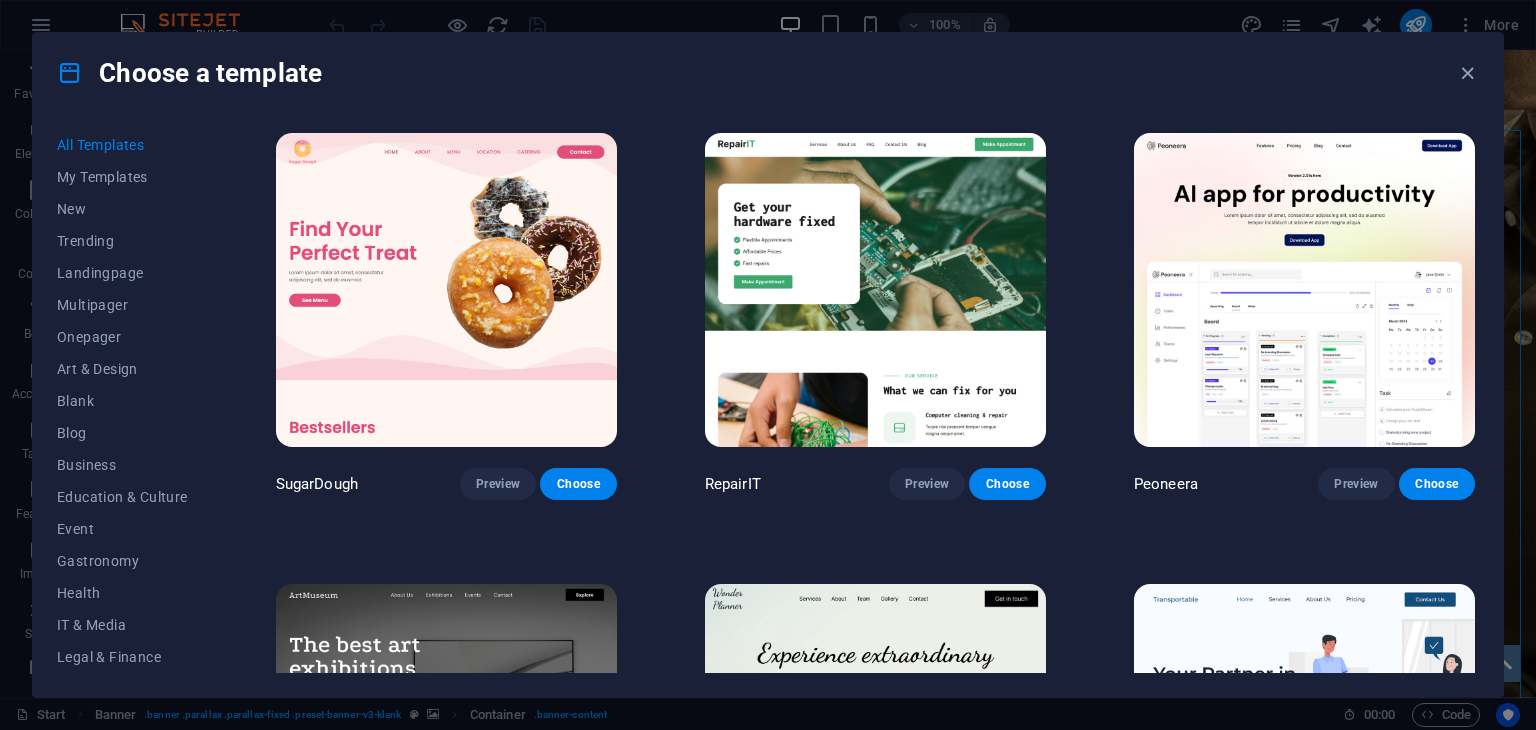 drag, startPoint x: 1527, startPoint y: 145, endPoint x: 1471, endPoint y: 551, distance: 409.84387 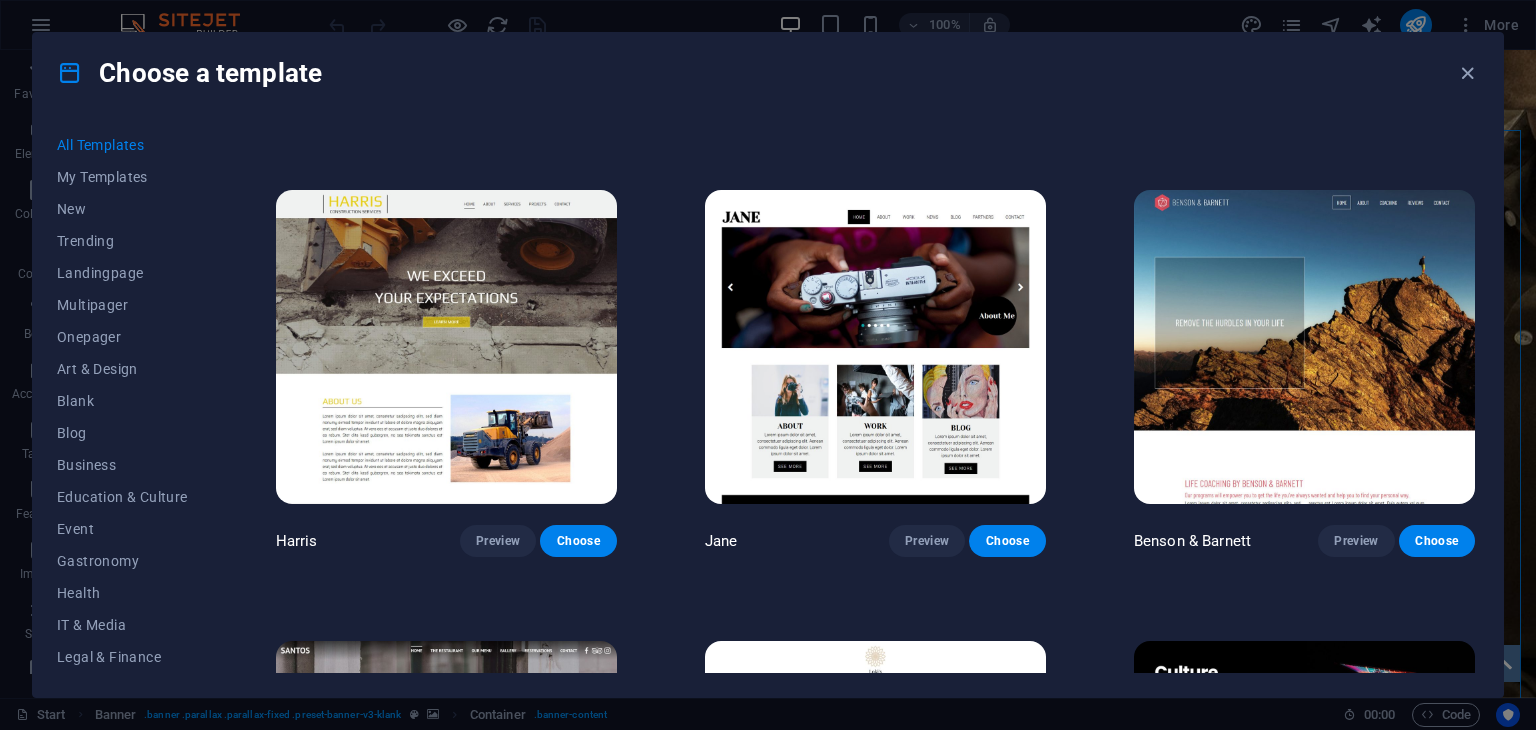 scroll, scrollTop: 19600, scrollLeft: 0, axis: vertical 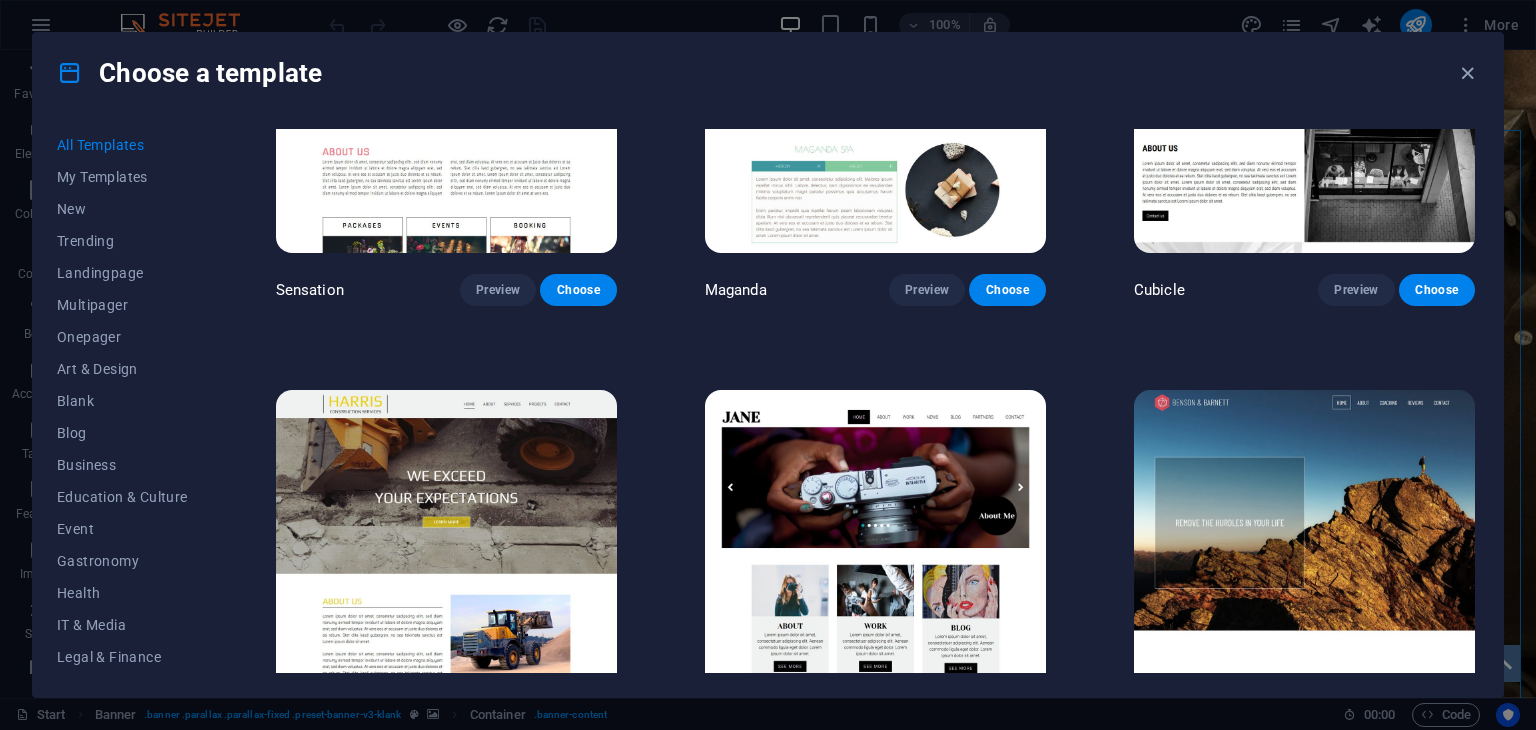 click on "Choose" at bounding box center [1437, 741] 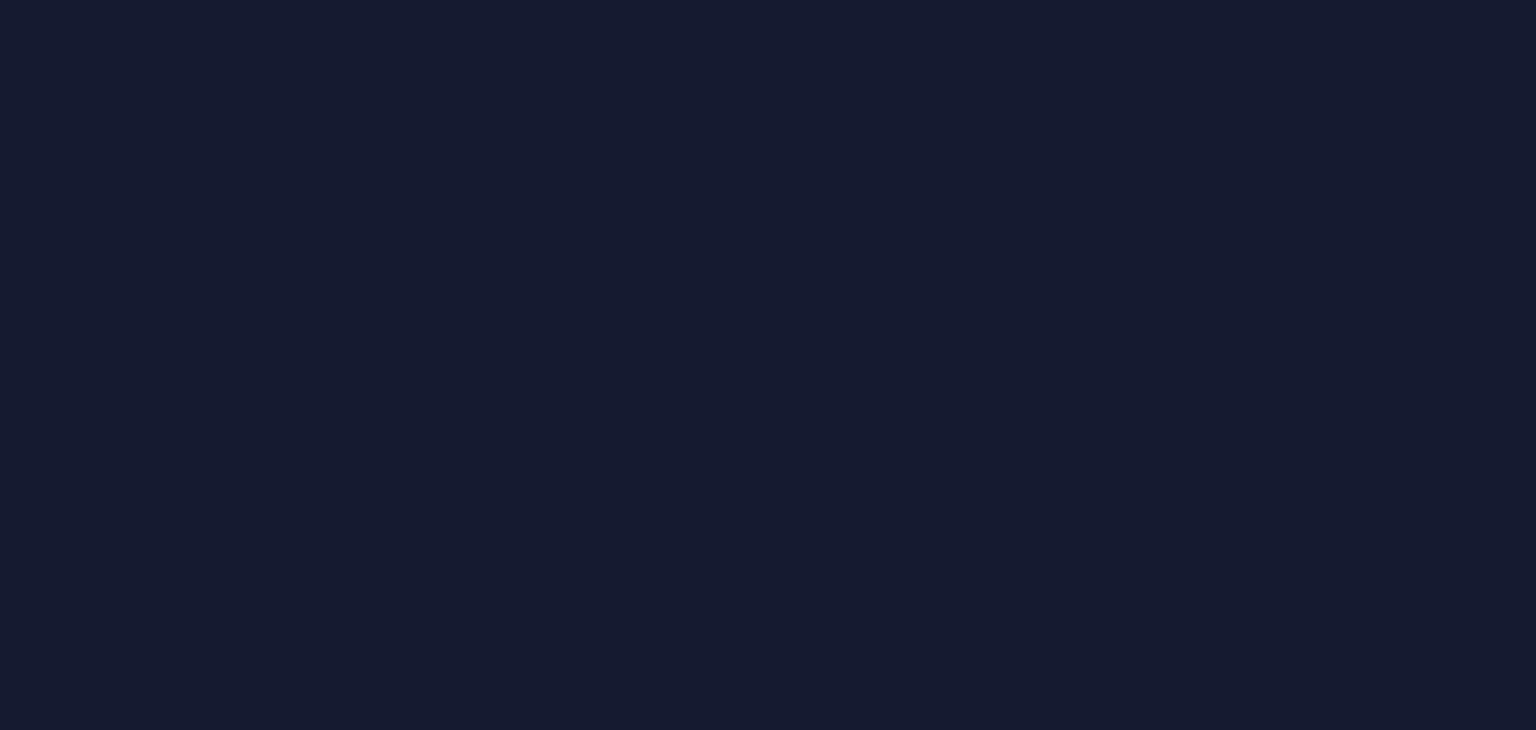 scroll, scrollTop: 0, scrollLeft: 0, axis: both 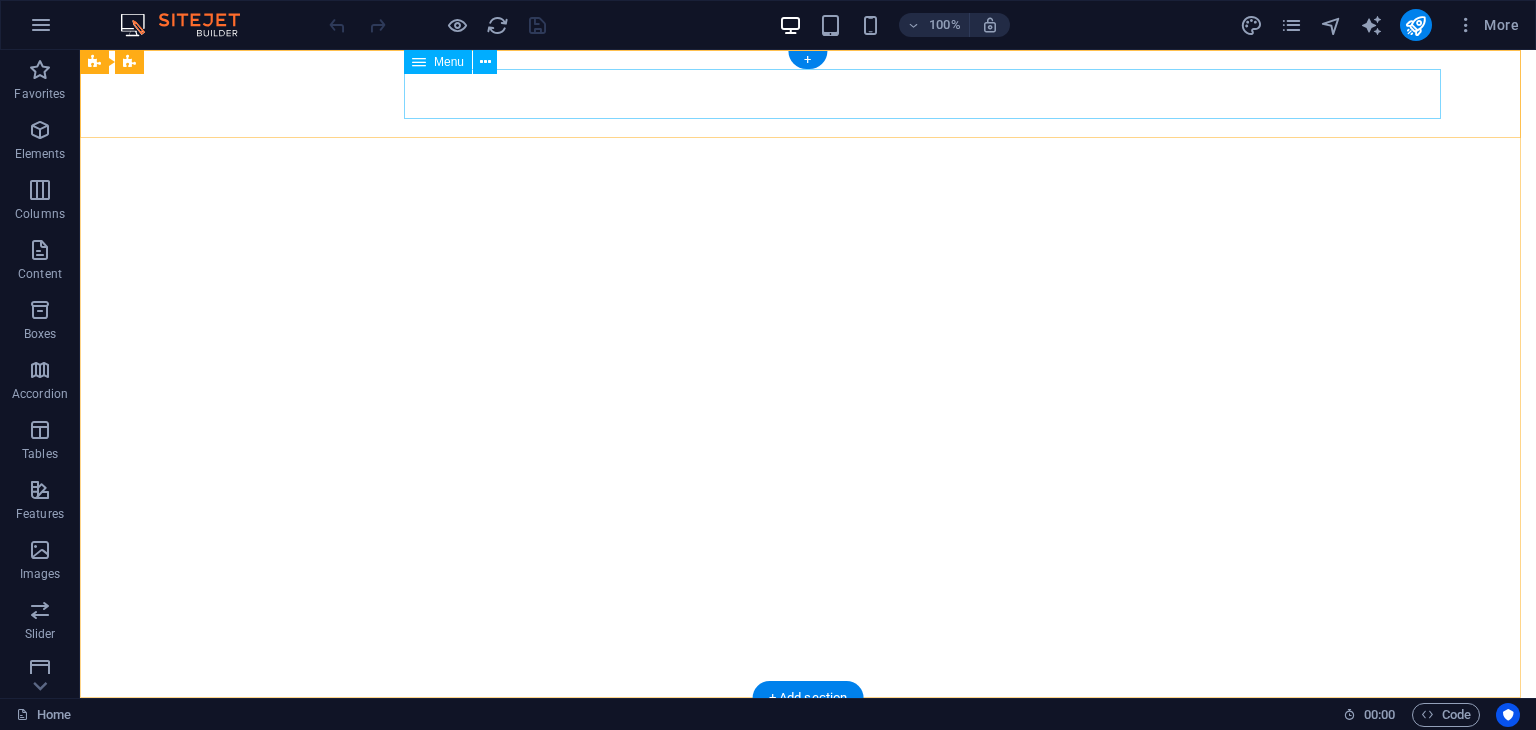 click on "Home About Coaching Reviews Contact" at bounding box center [808, 794] 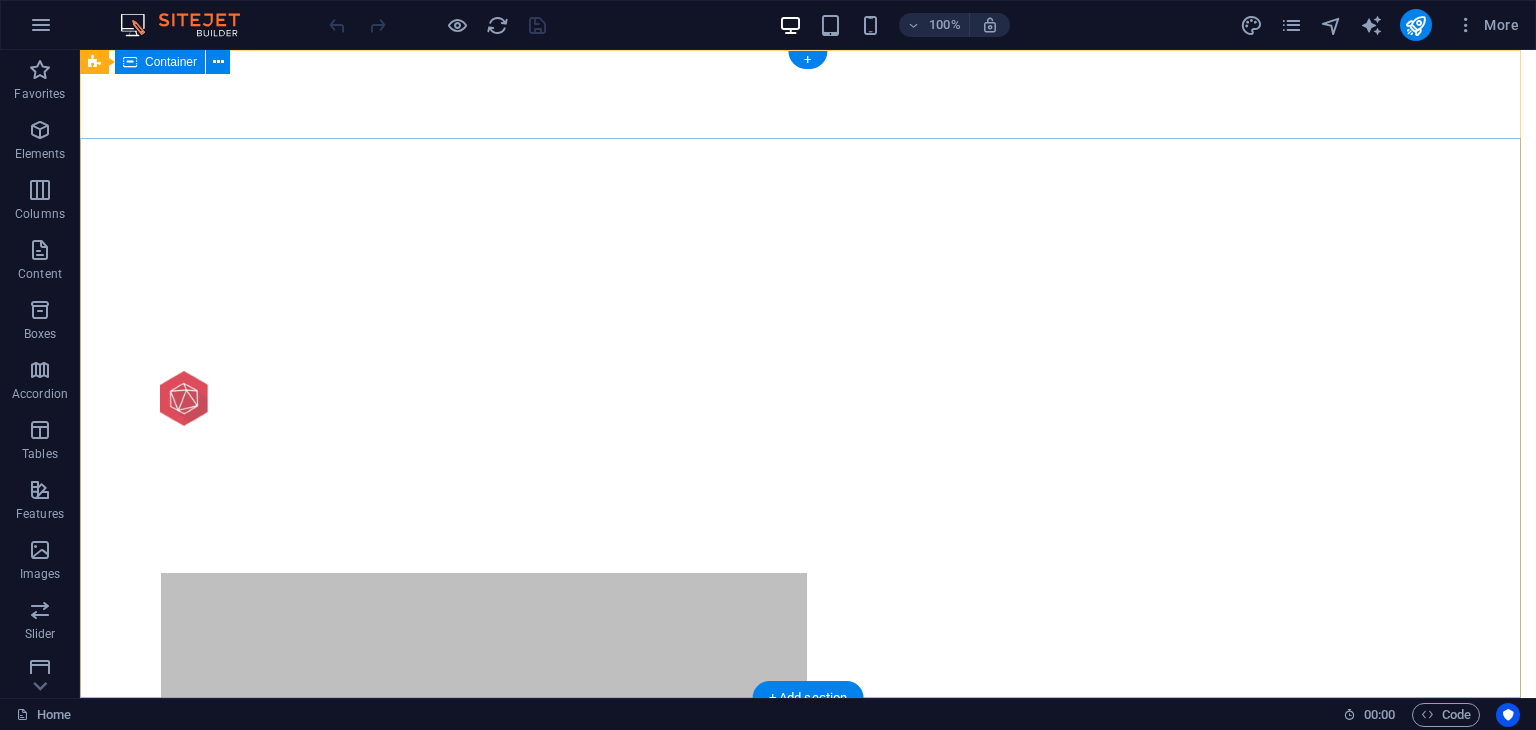 scroll, scrollTop: 0, scrollLeft: 0, axis: both 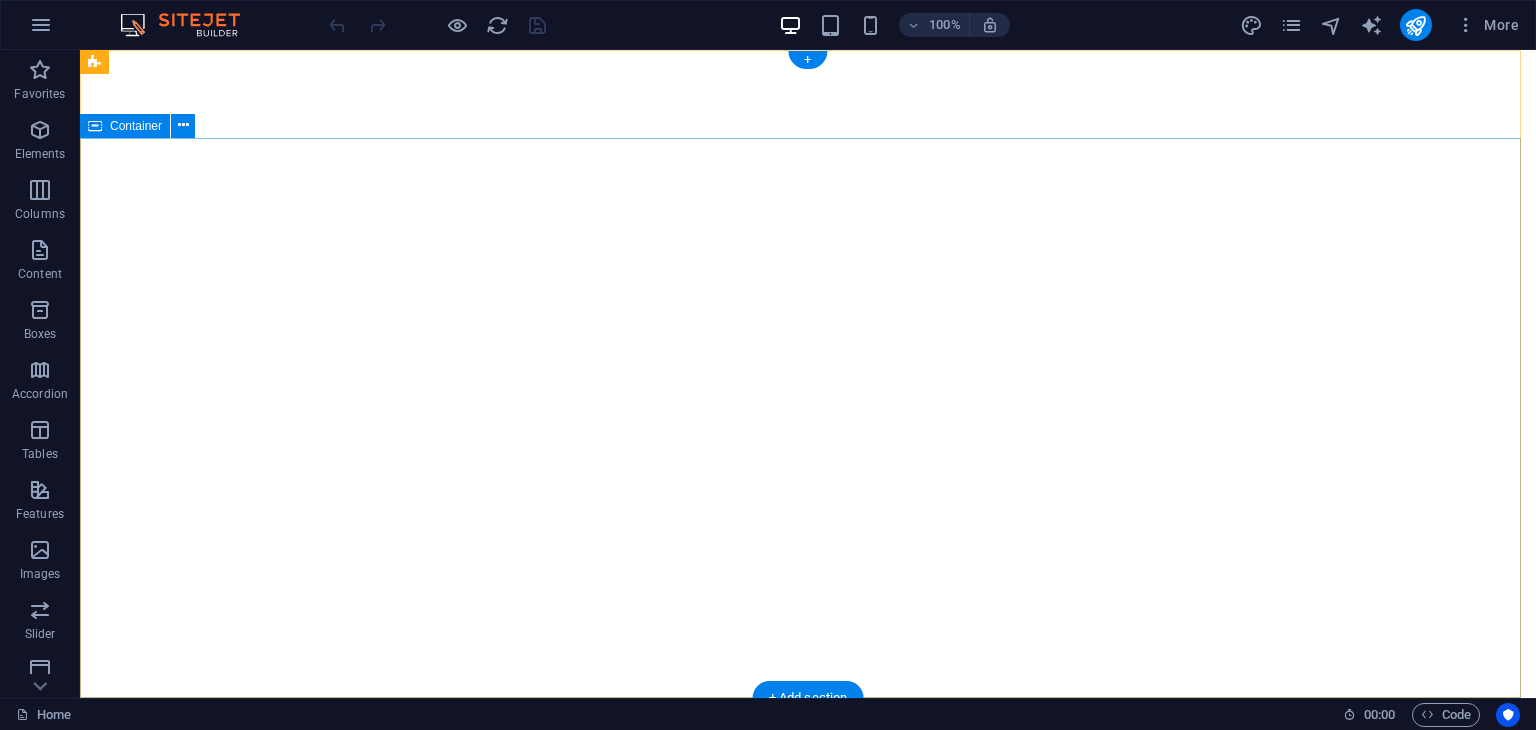 click on "REMOVE THE HURDLES IN YOUR LIFE START ATTRACTING THE LIFE YOU WANT START YOUR TOMORROW" at bounding box center (808, 1109) 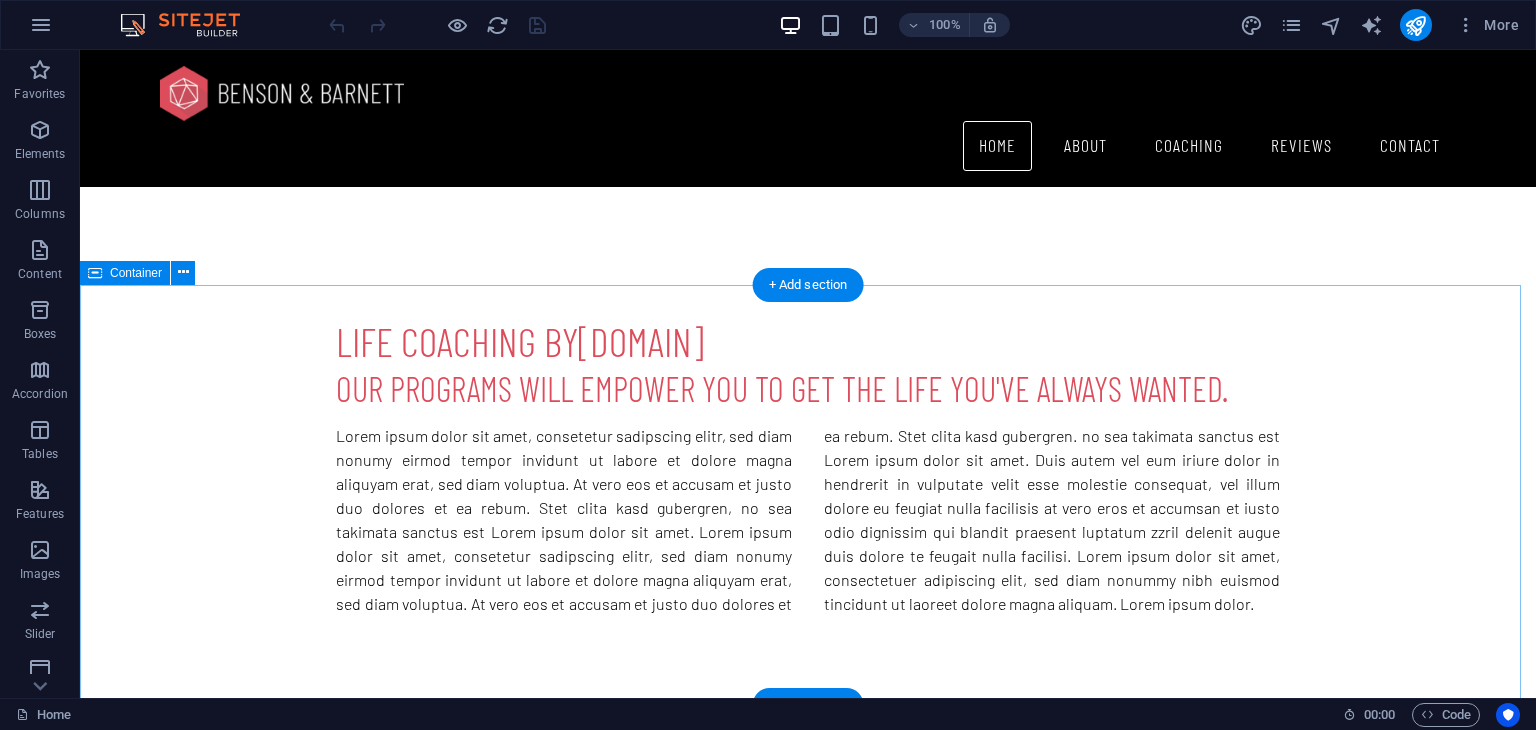 scroll, scrollTop: 1400, scrollLeft: 0, axis: vertical 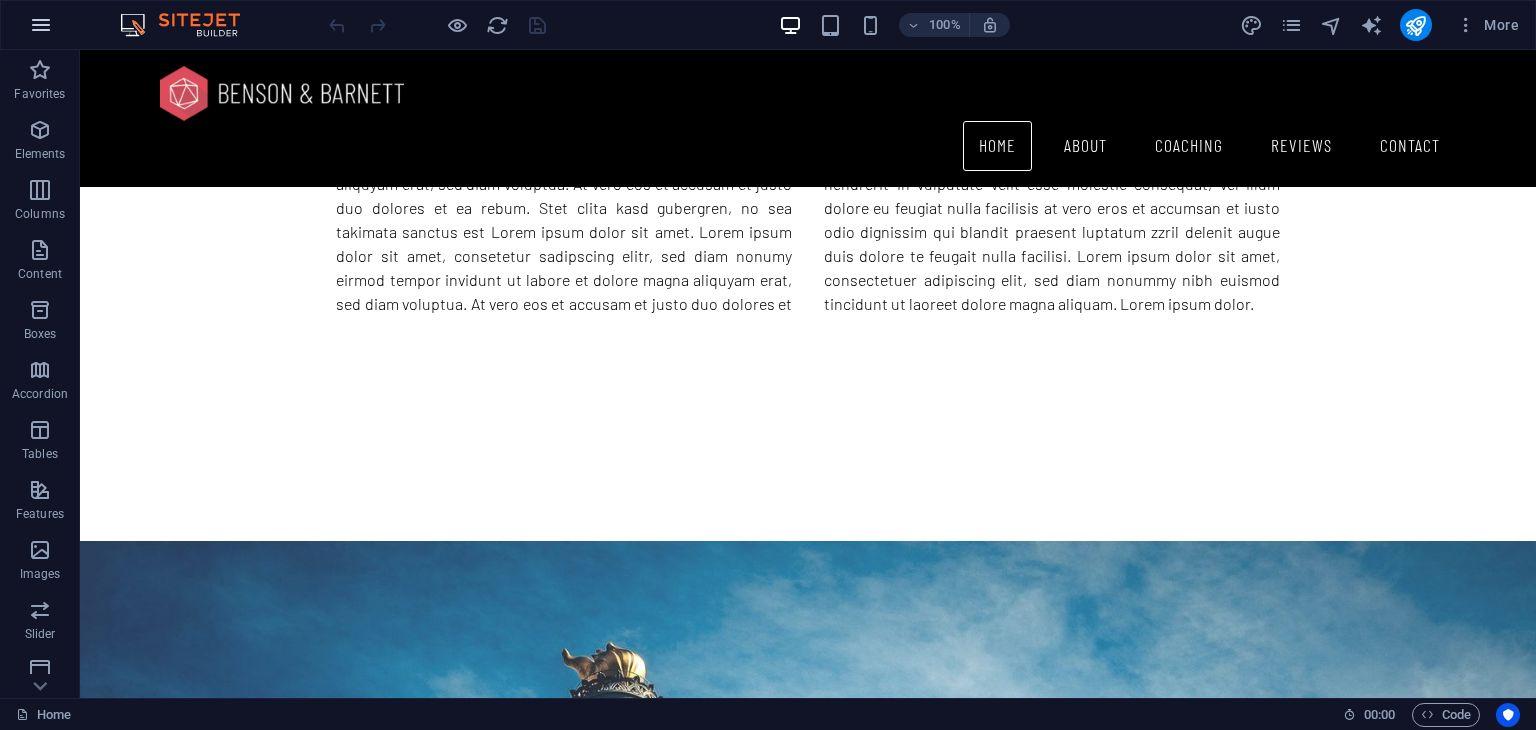 click at bounding box center [41, 25] 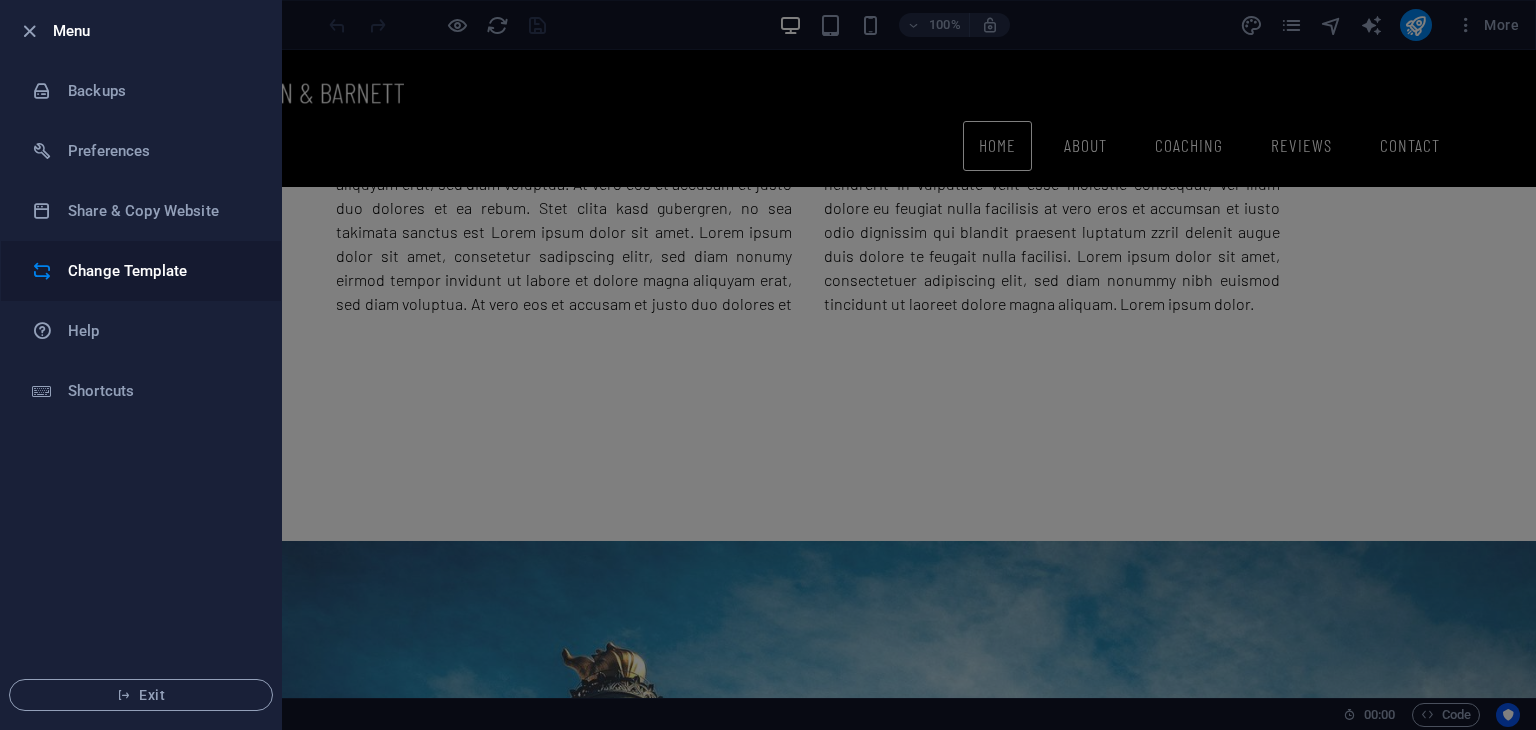 click on "Change Template" at bounding box center [160, 271] 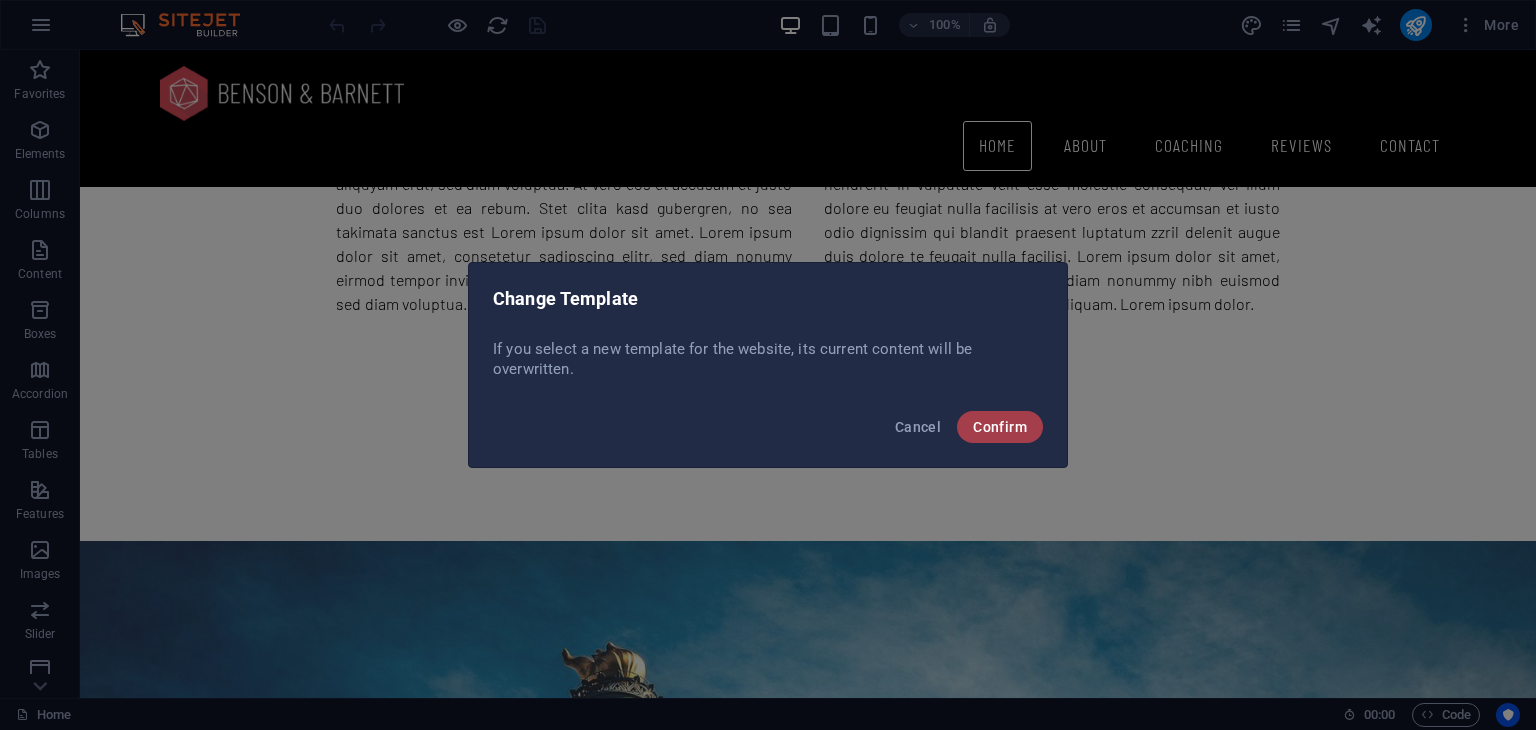 click on "Confirm" at bounding box center (1000, 427) 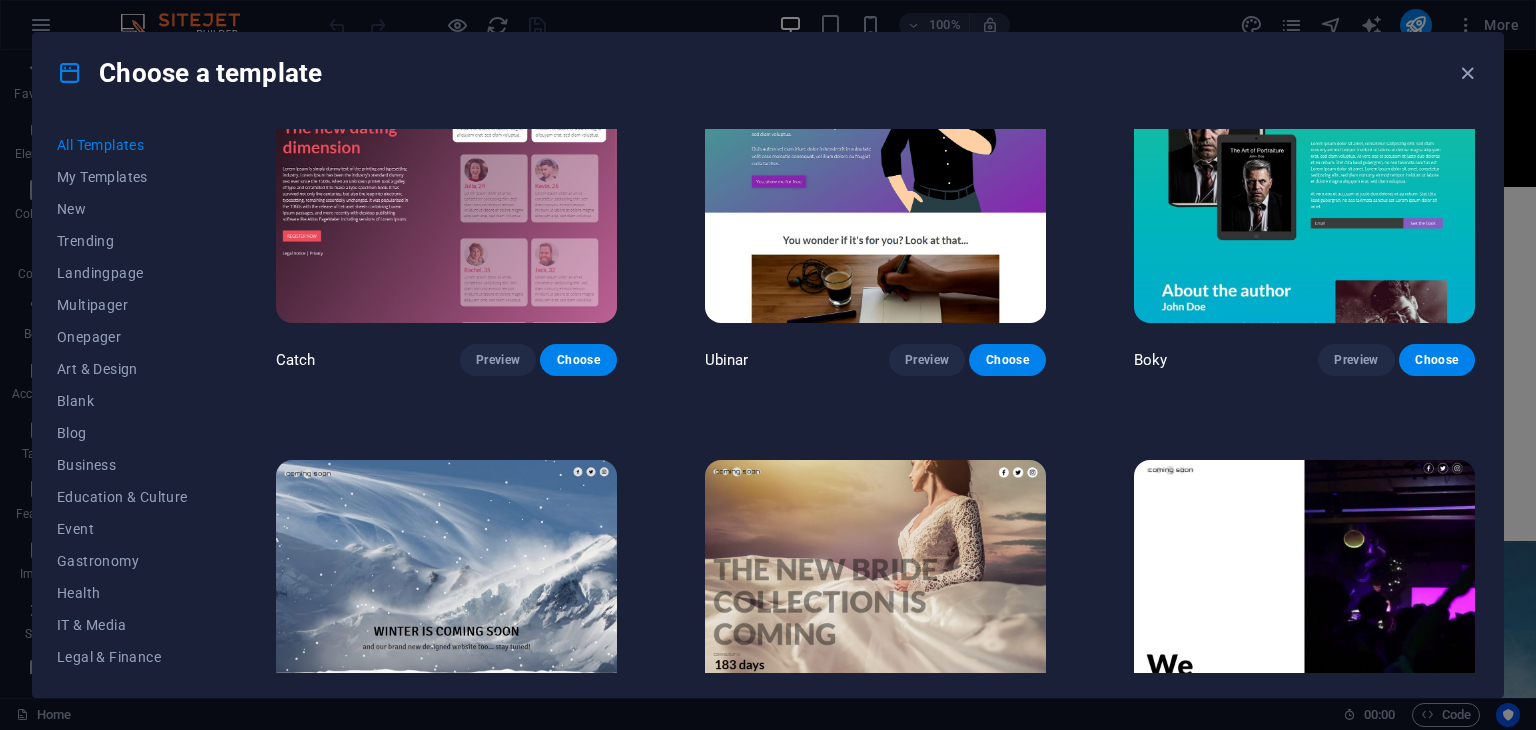 scroll, scrollTop: 23792, scrollLeft: 0, axis: vertical 